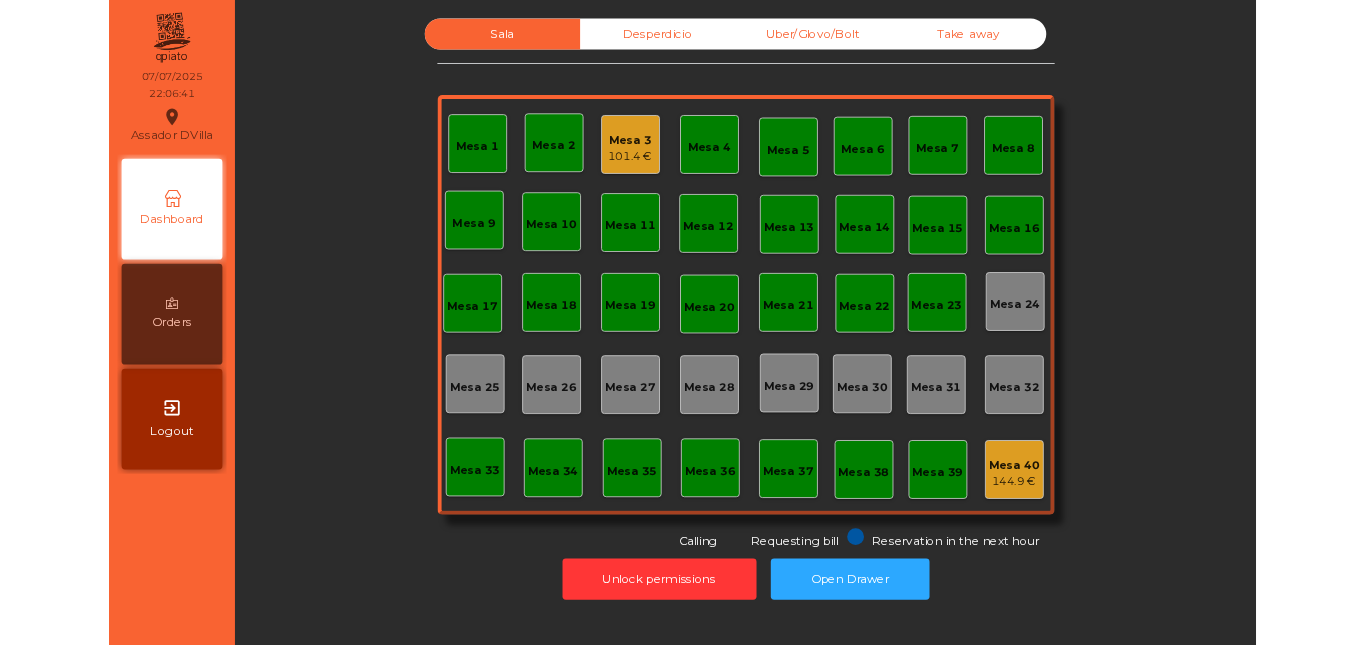scroll, scrollTop: 0, scrollLeft: 0, axis: both 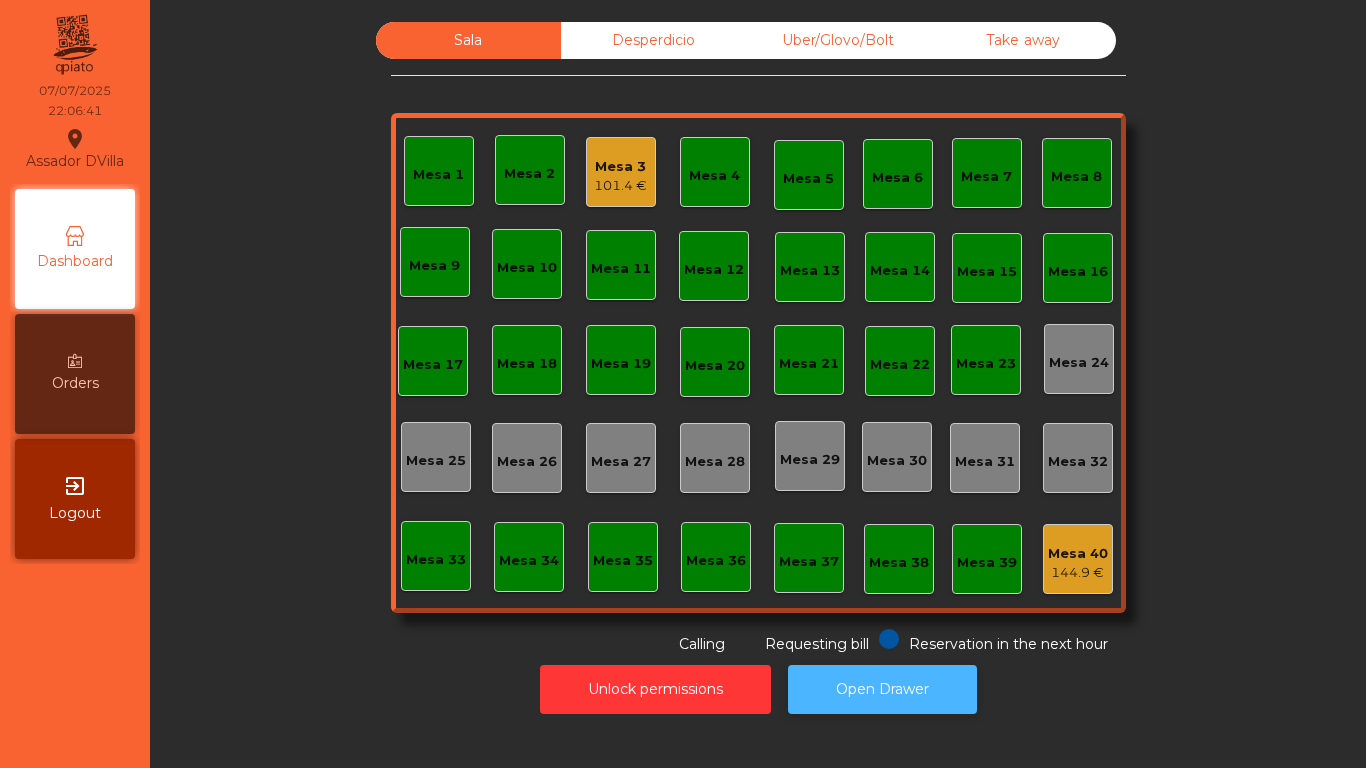 click on "Open Drawer" at bounding box center (882, 689) 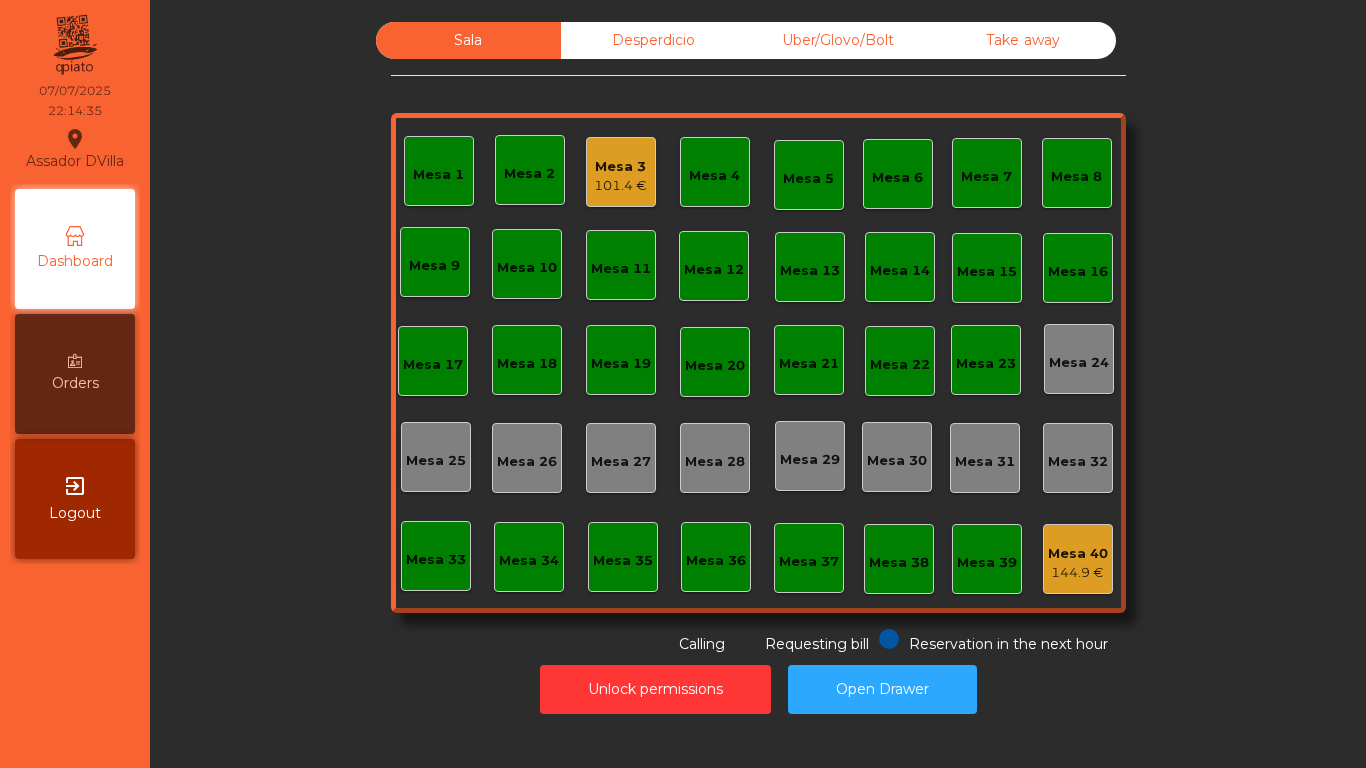 click on "Desperdicio" at bounding box center [653, 40] 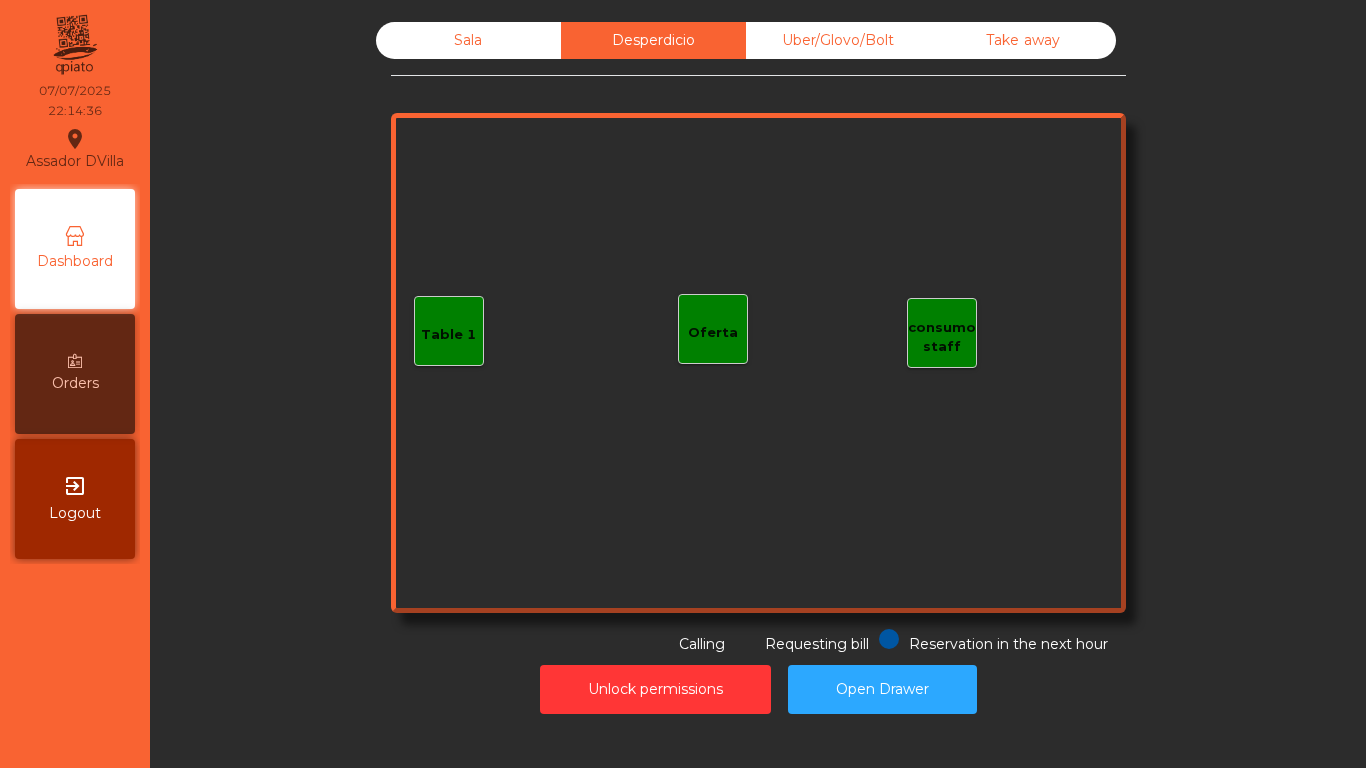 drag, startPoint x: 749, startPoint y: 49, endPoint x: 798, endPoint y: 57, distance: 49.648766 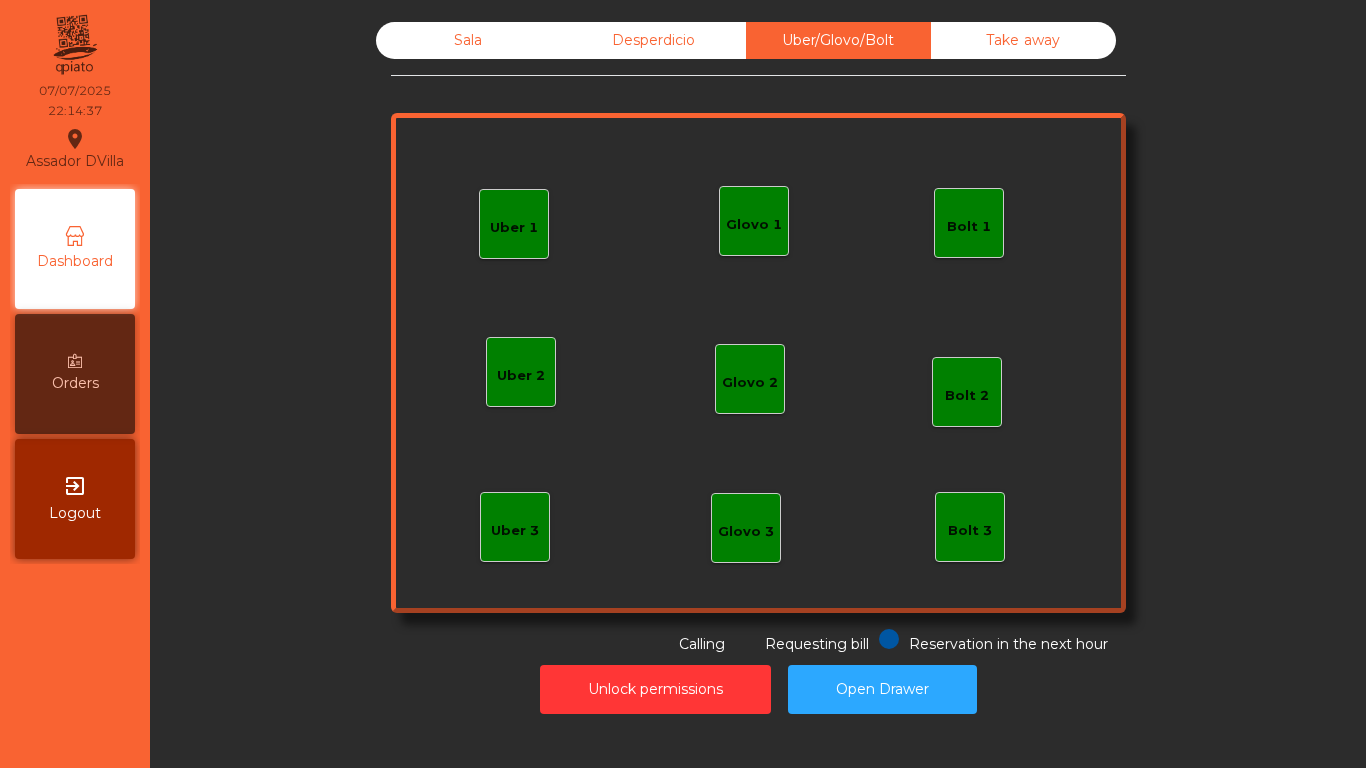 click on "Take away" at bounding box center (1023, 40) 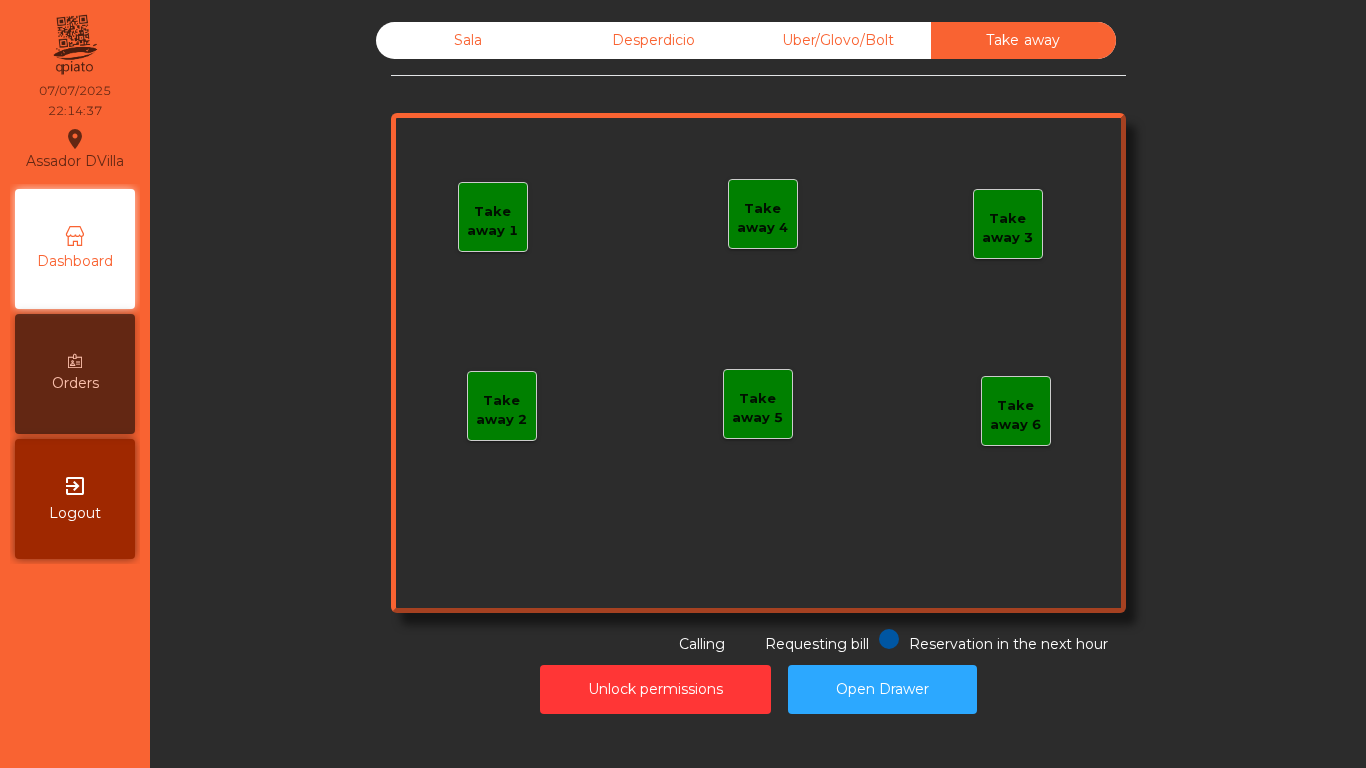 click on "Sala" at bounding box center (468, 40) 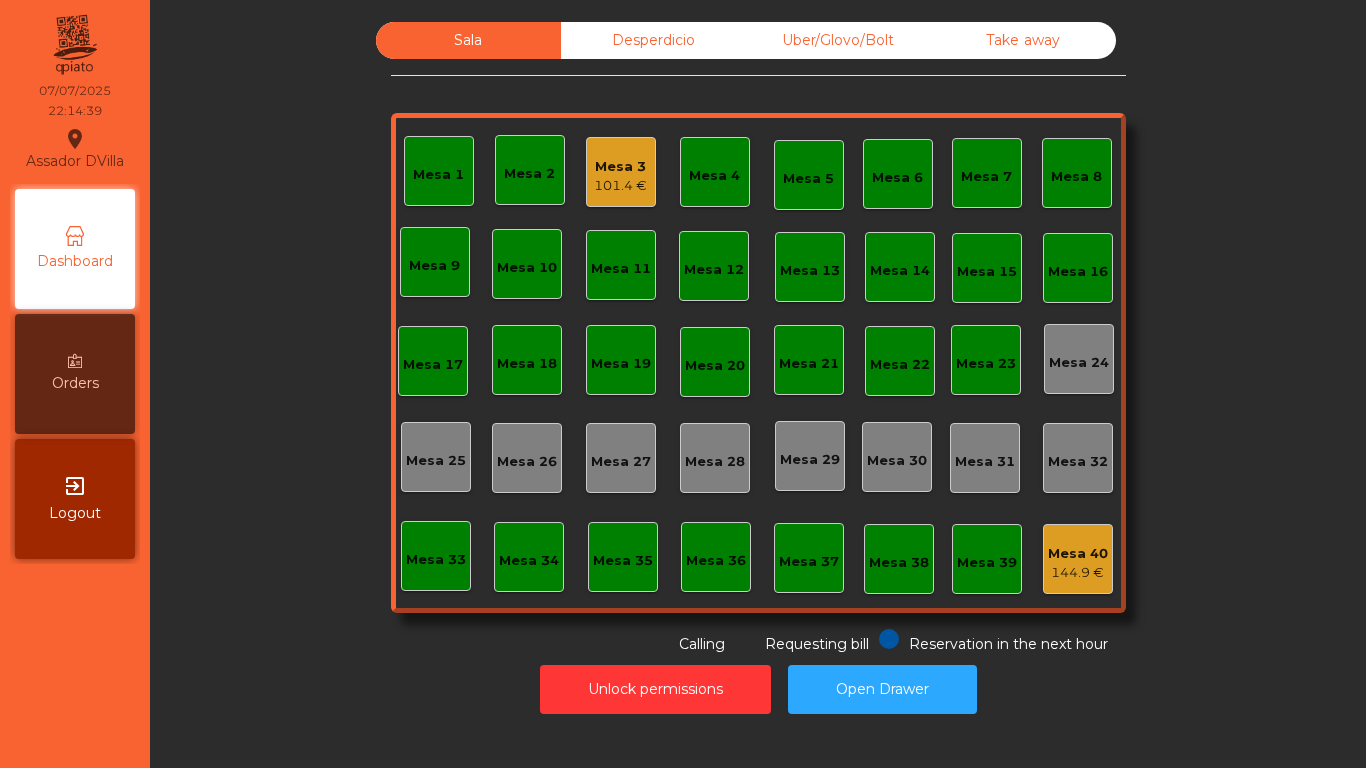 click on "101.4 €" at bounding box center (620, 186) 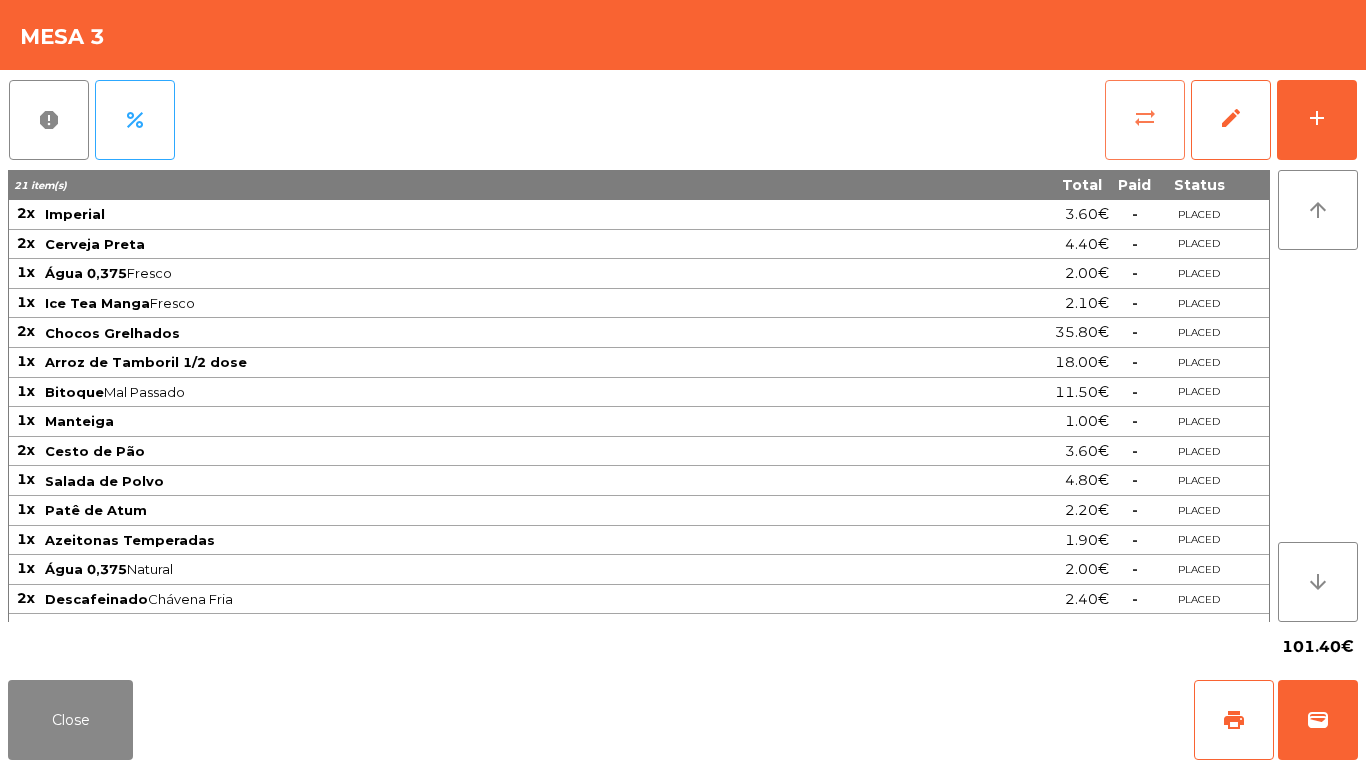 click on "sync_alt" at bounding box center [1145, 120] 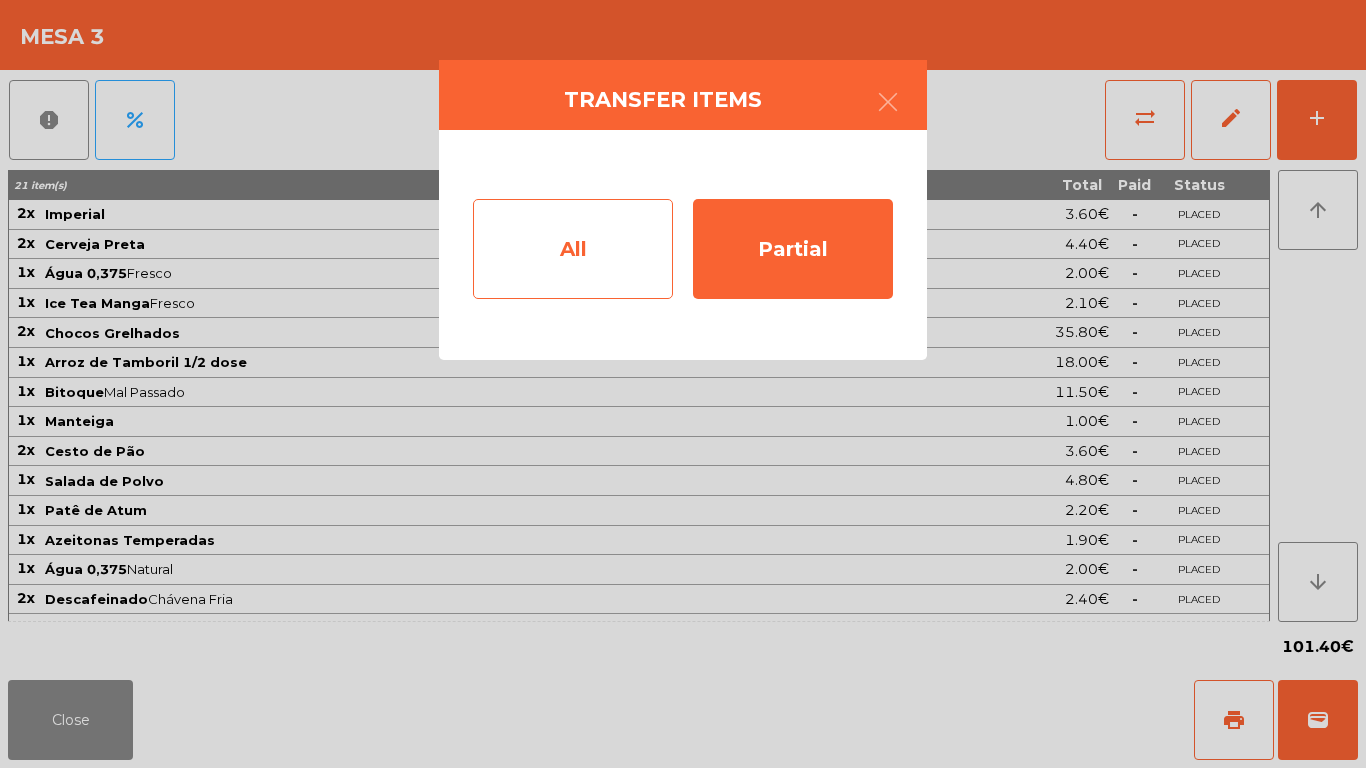 click on "All" at bounding box center (573, 249) 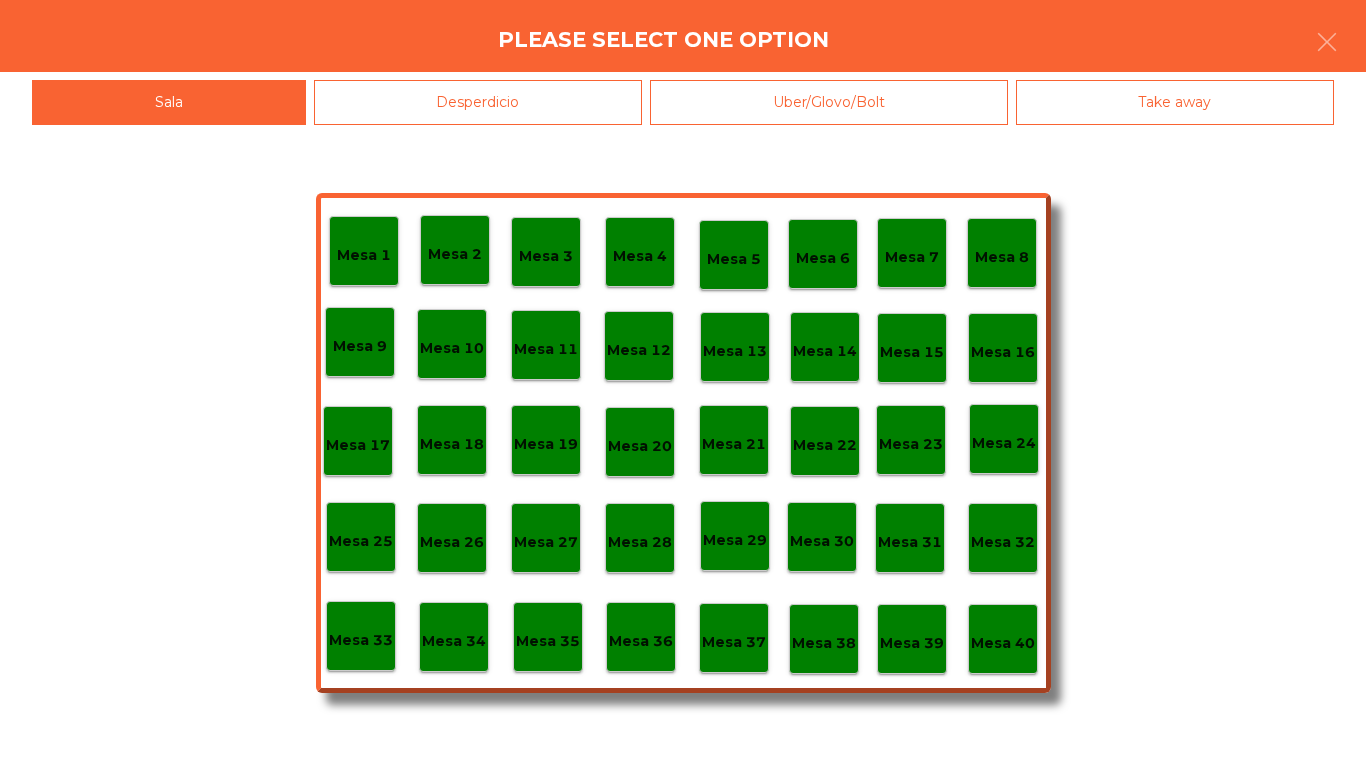 click on "Mesa 39" at bounding box center (364, 255) 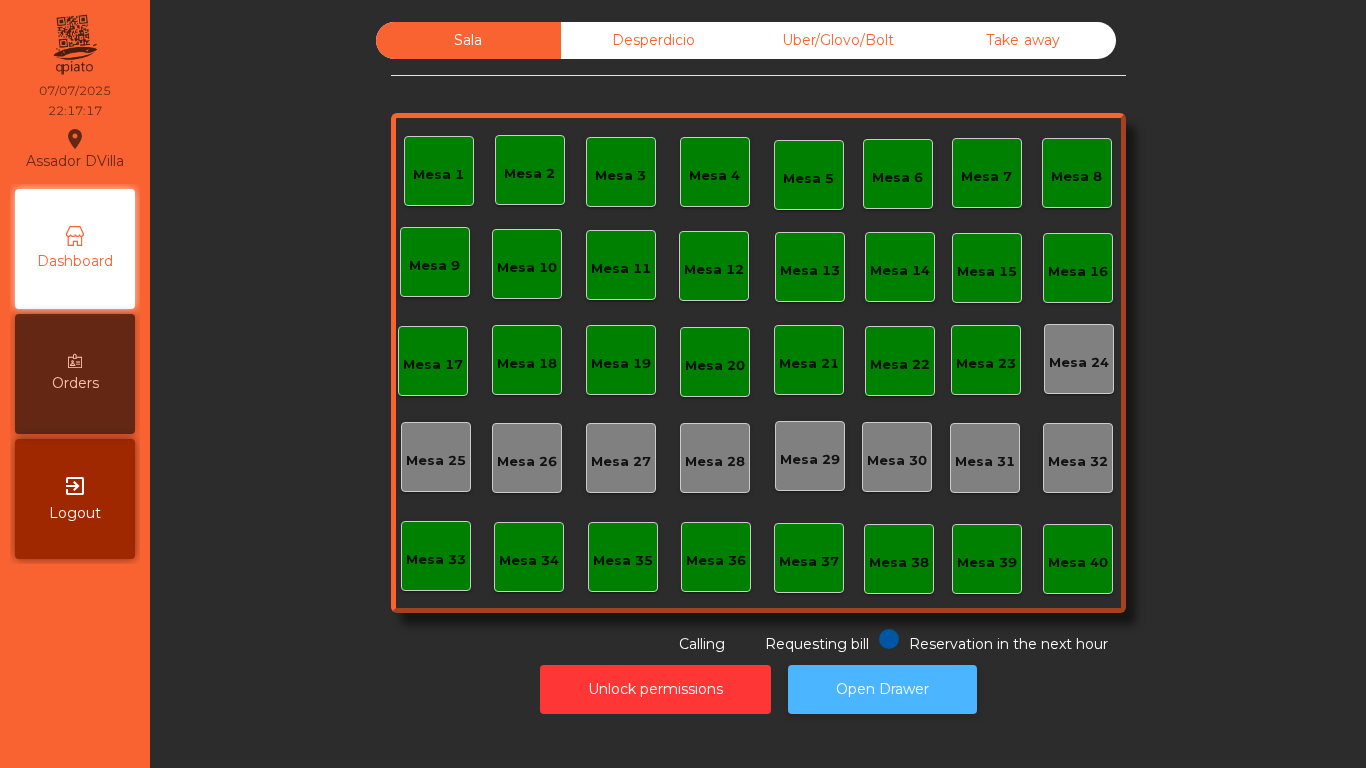 click on "Open Drawer" at bounding box center (882, 689) 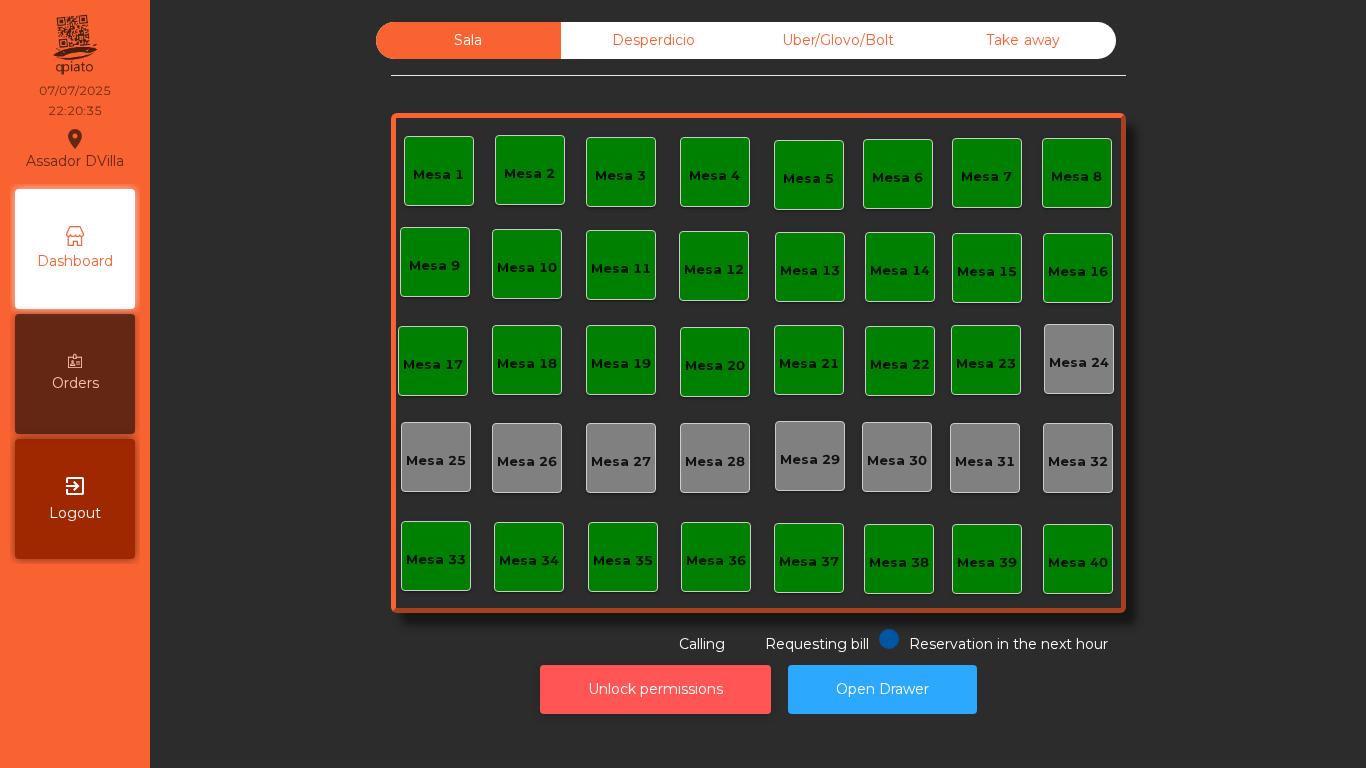 click on "Unlock permissions" at bounding box center (655, 689) 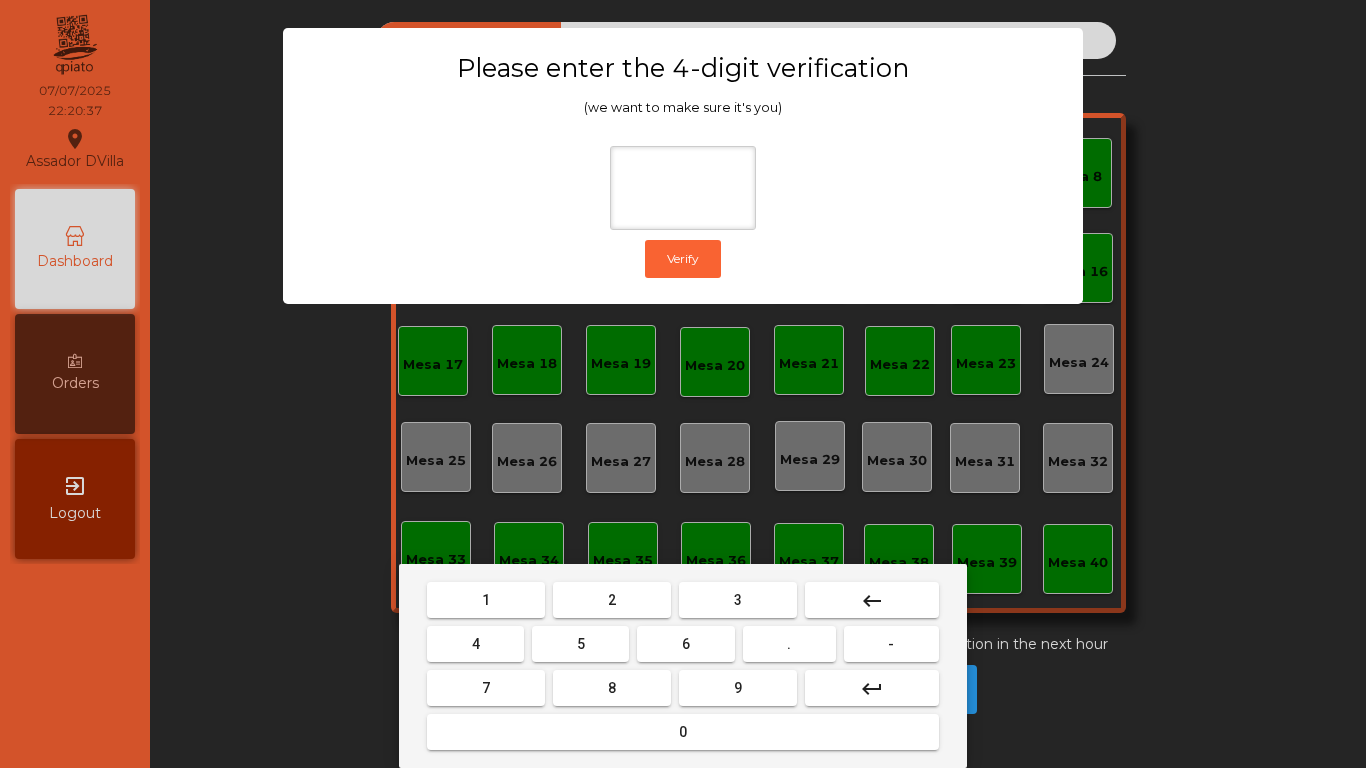 click on "2" at bounding box center (486, 600) 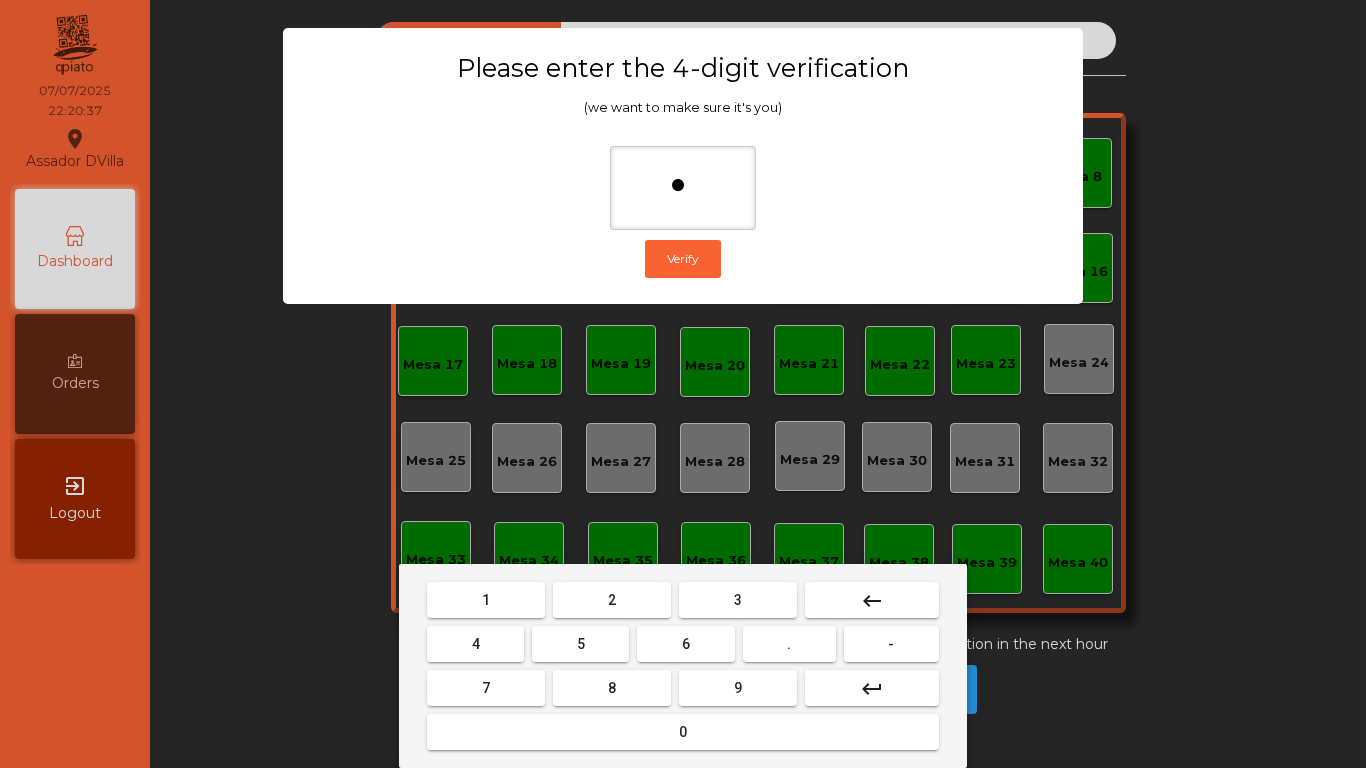 click on "4" at bounding box center [486, 600] 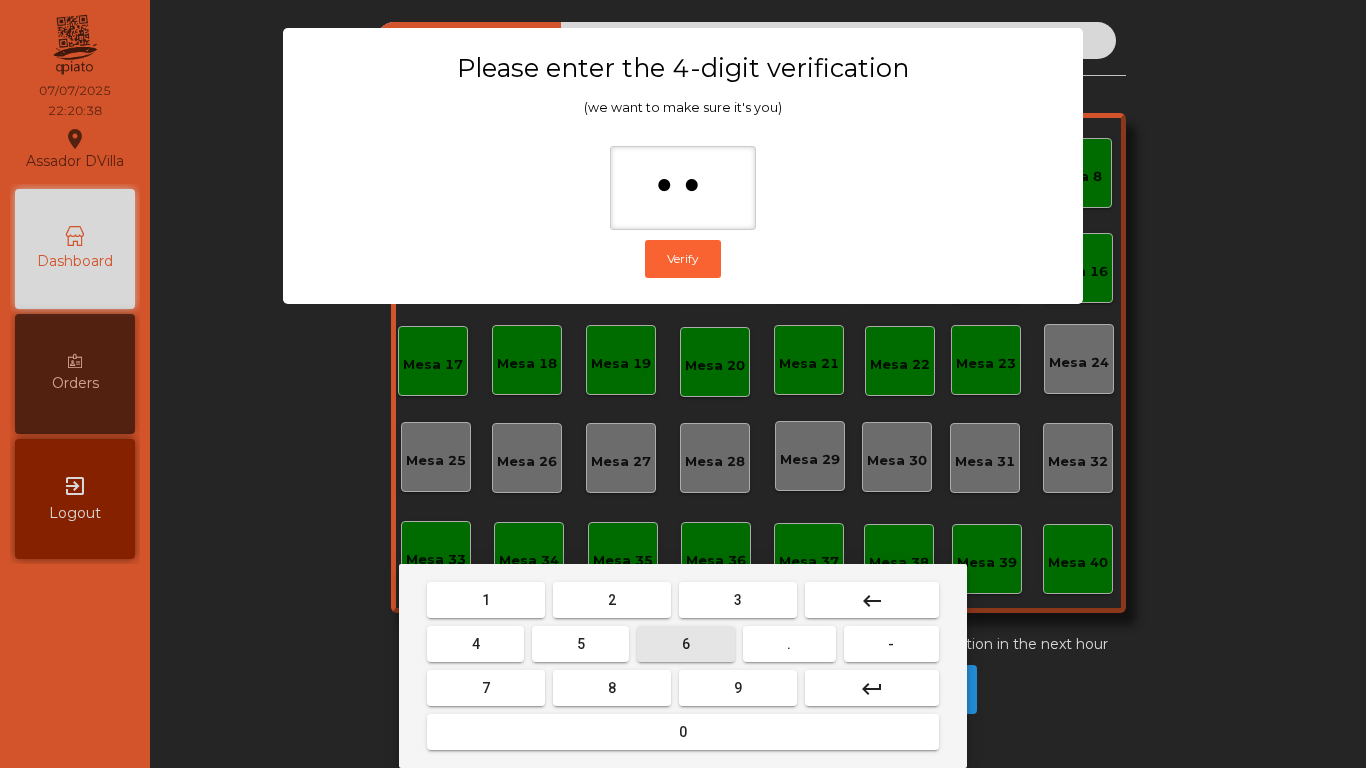 click on "6" at bounding box center [486, 600] 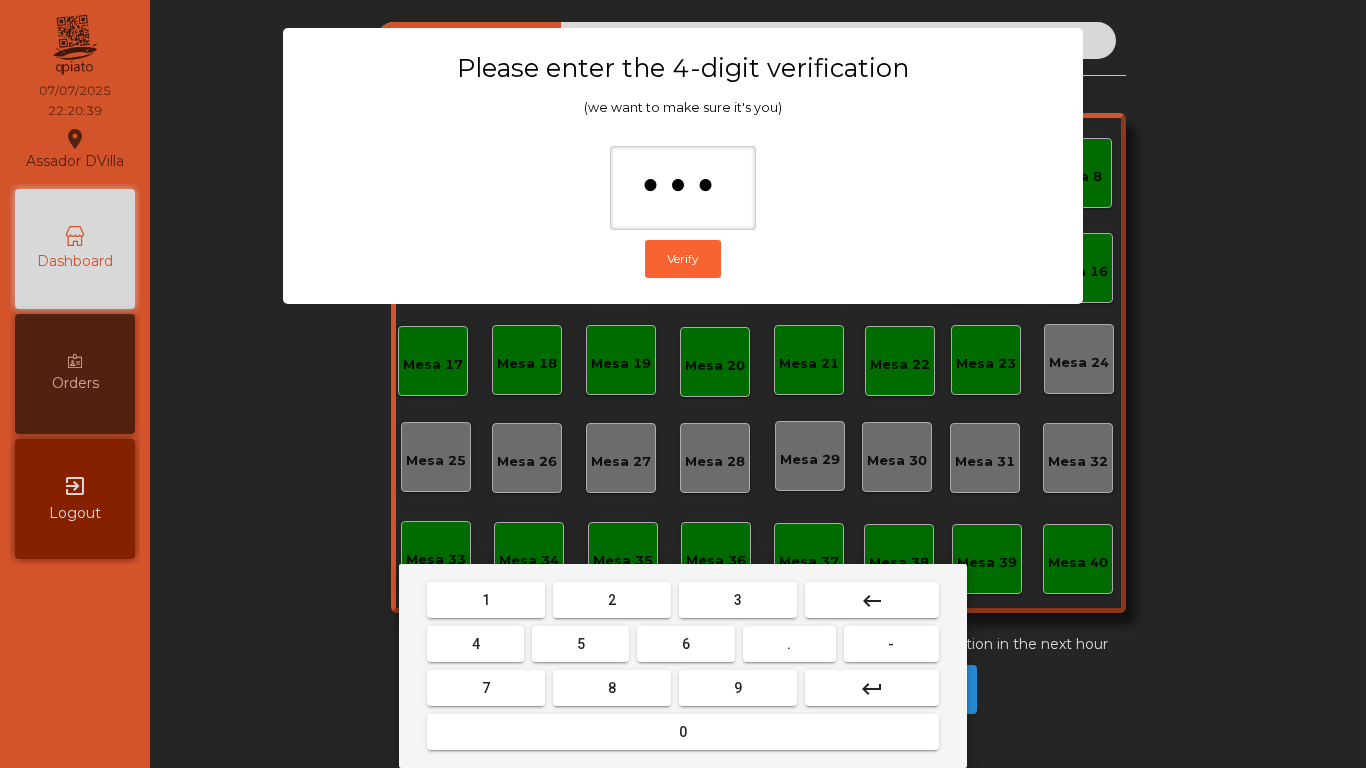click on "9" at bounding box center [486, 600] 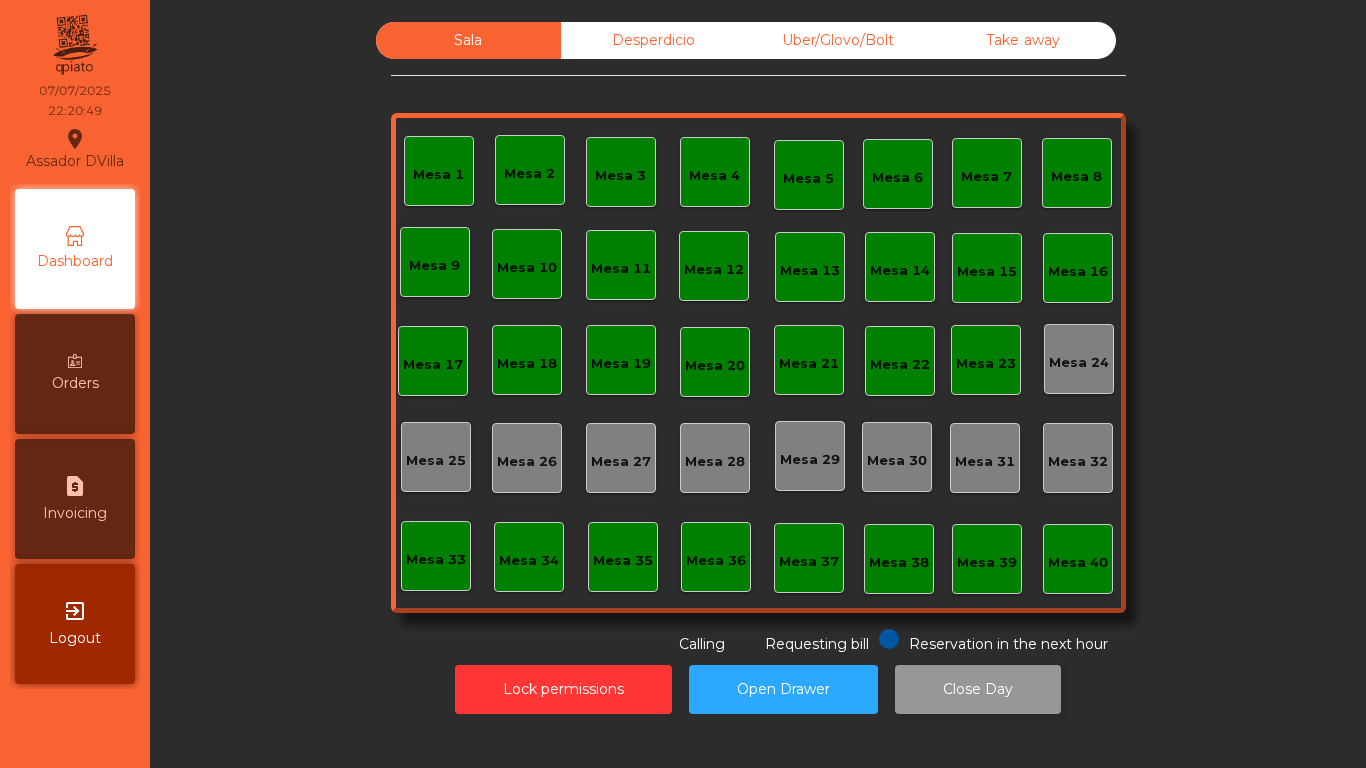 click on "Close Day" at bounding box center (978, 689) 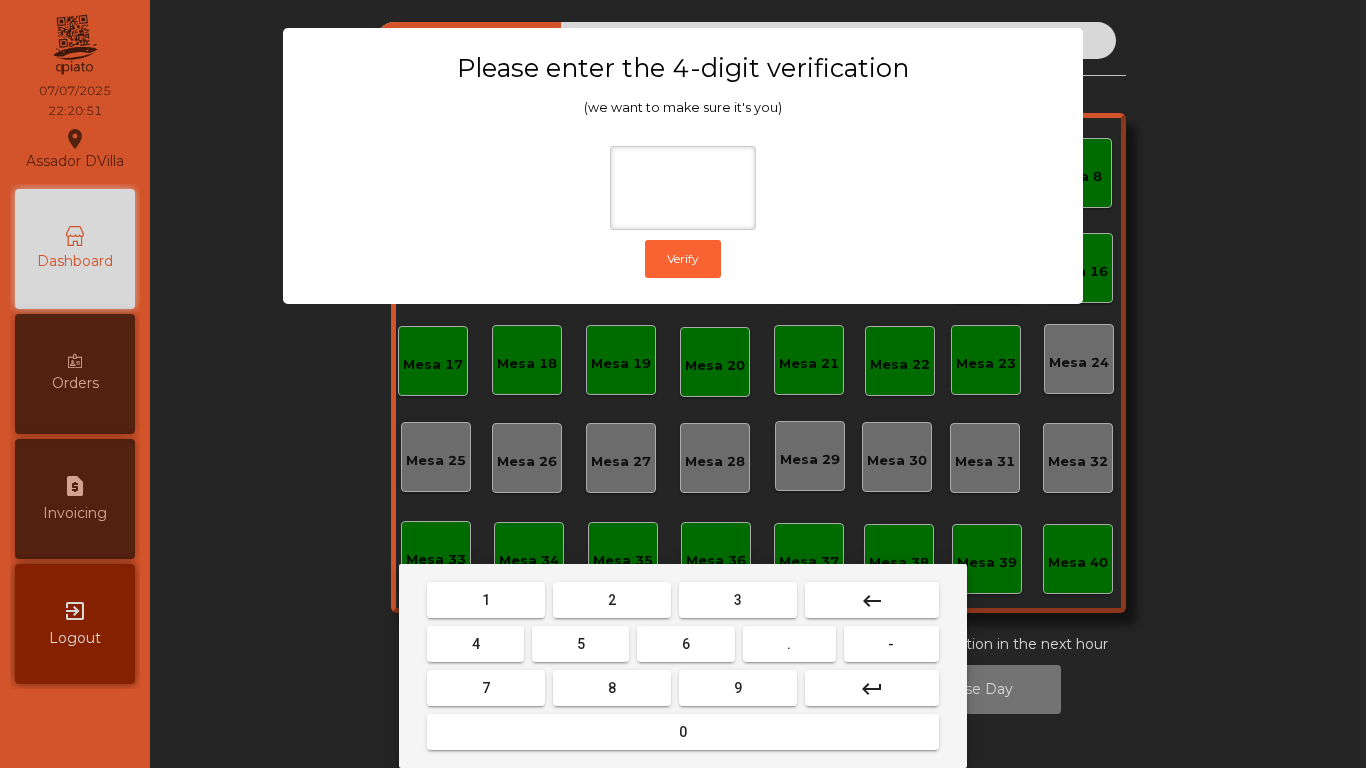 click on "2" at bounding box center [486, 600] 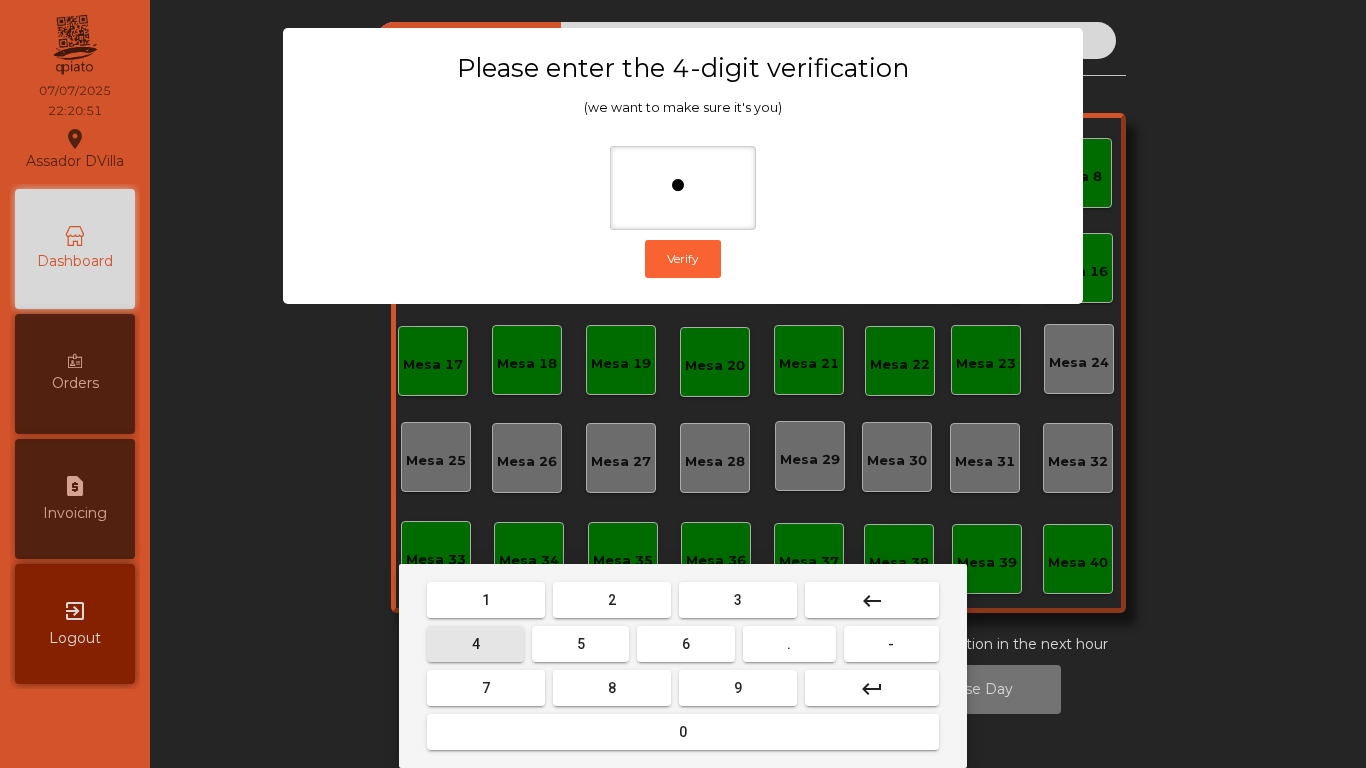 click on "4" at bounding box center [486, 600] 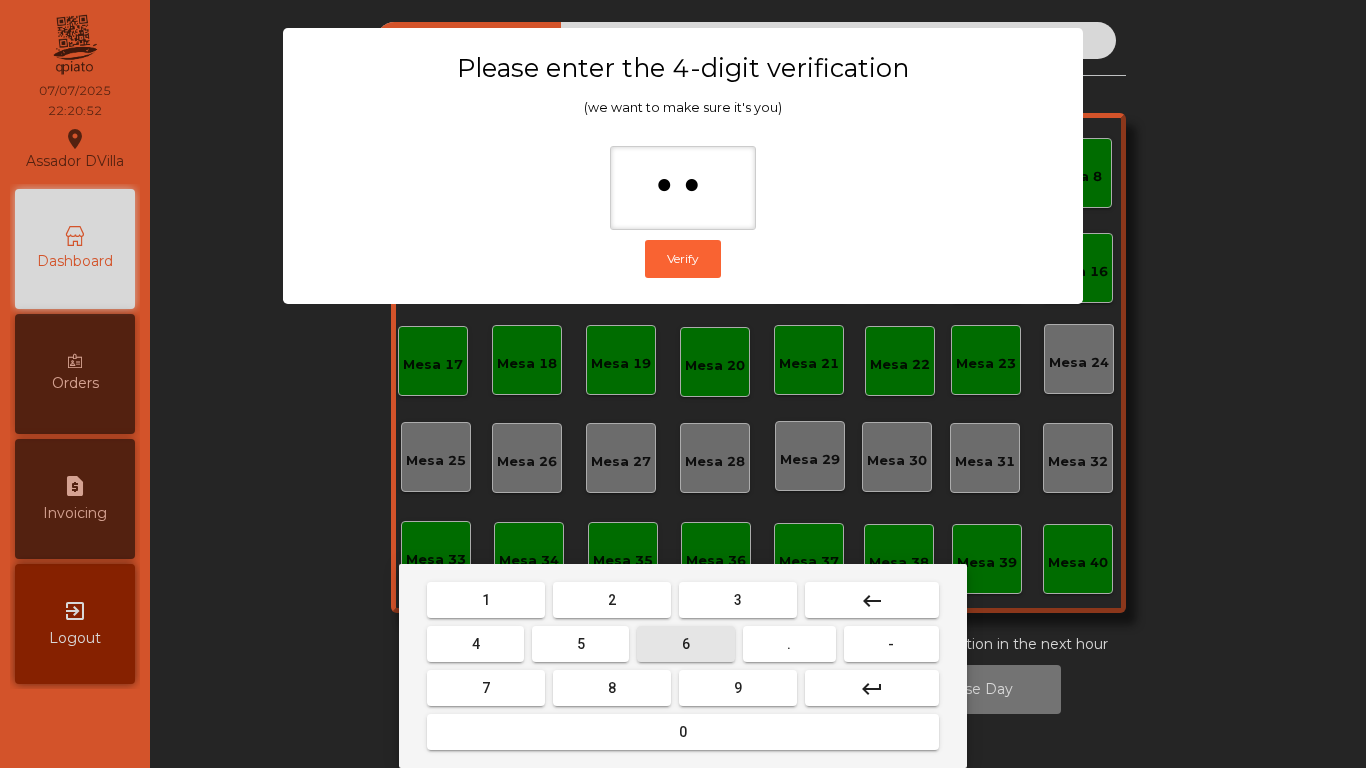 click on "6" at bounding box center (486, 600) 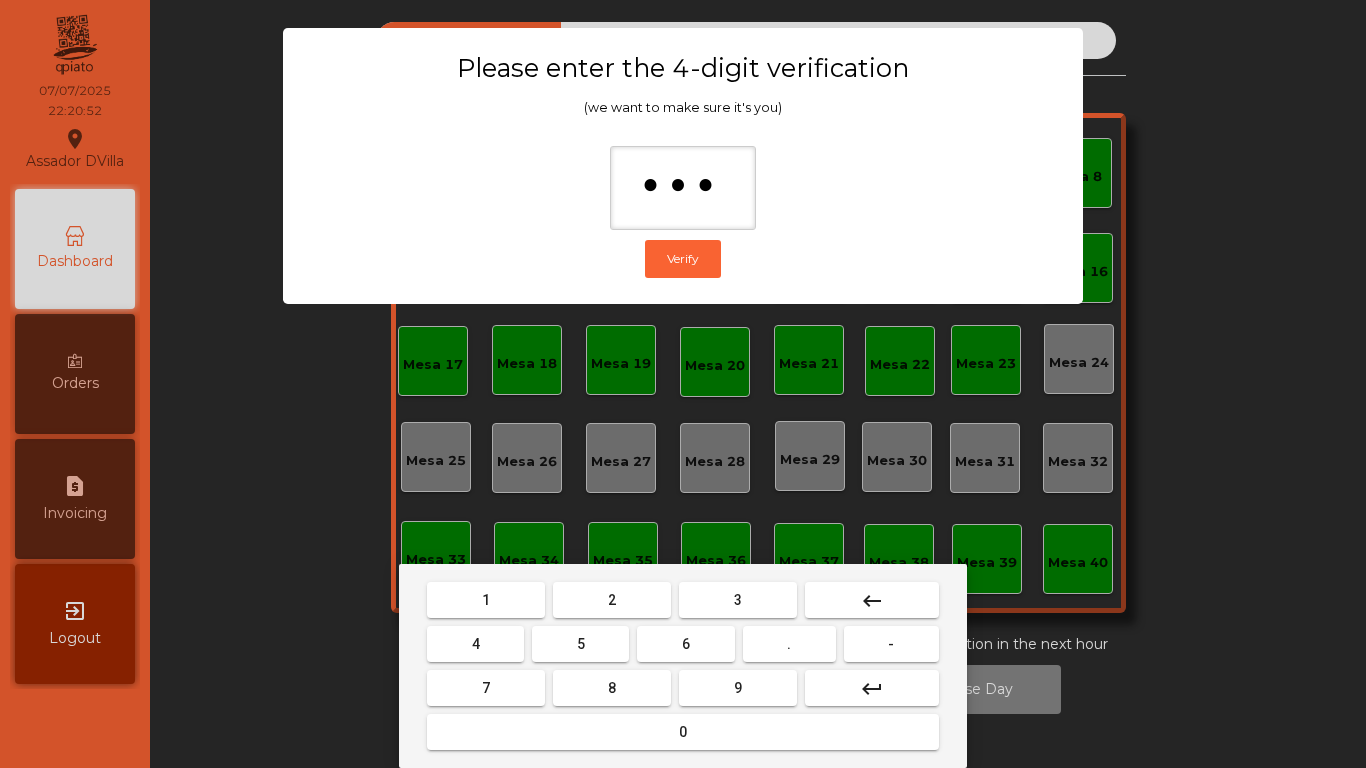 drag, startPoint x: 723, startPoint y: 692, endPoint x: 752, endPoint y: 656, distance: 46.227695 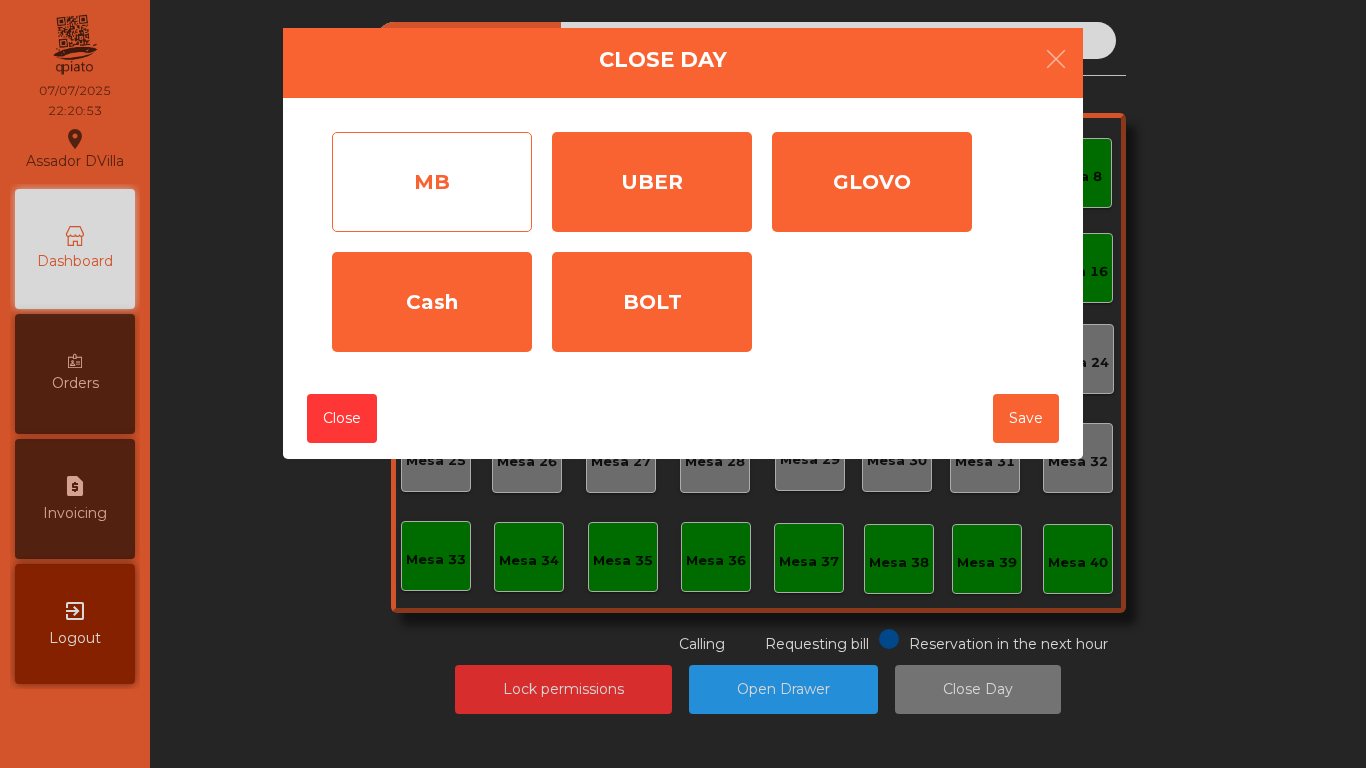 click on "MB" at bounding box center [432, 182] 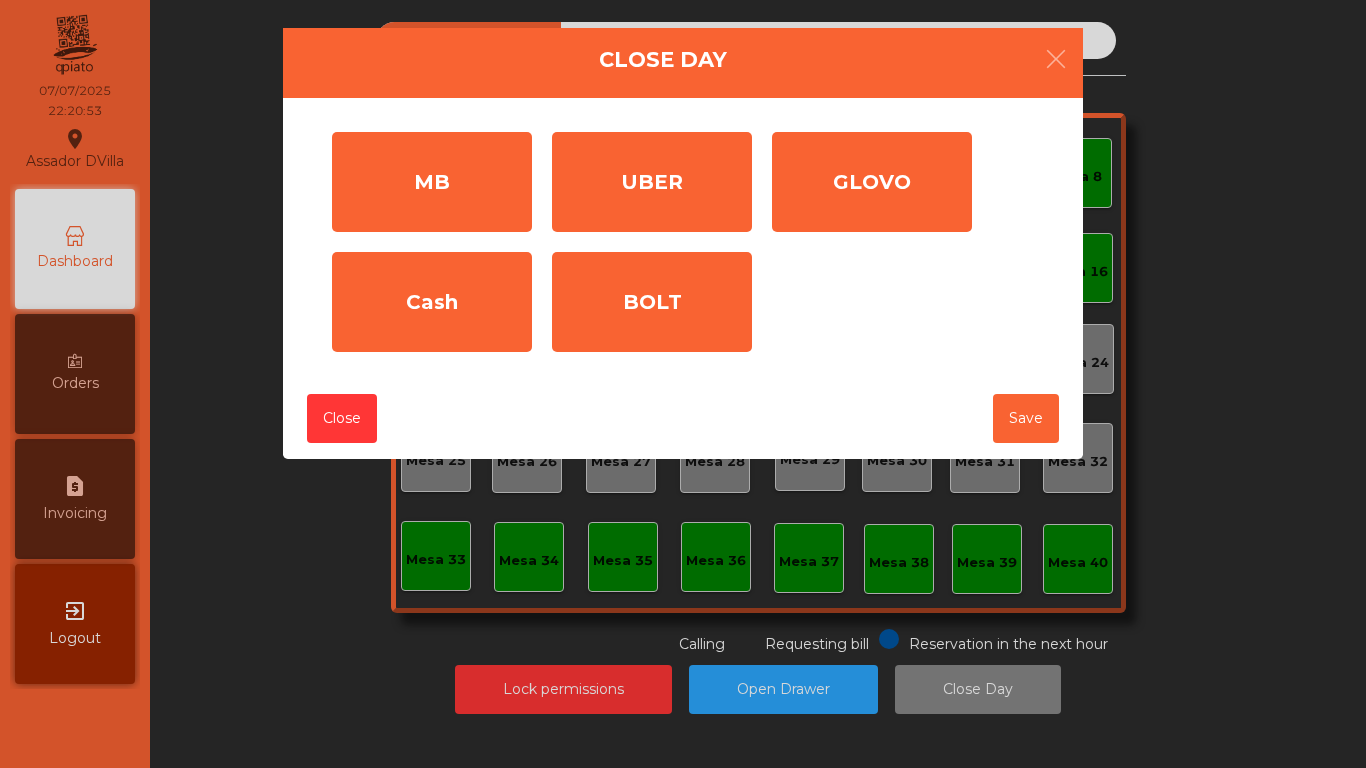 click on "*" at bounding box center (0, 0) 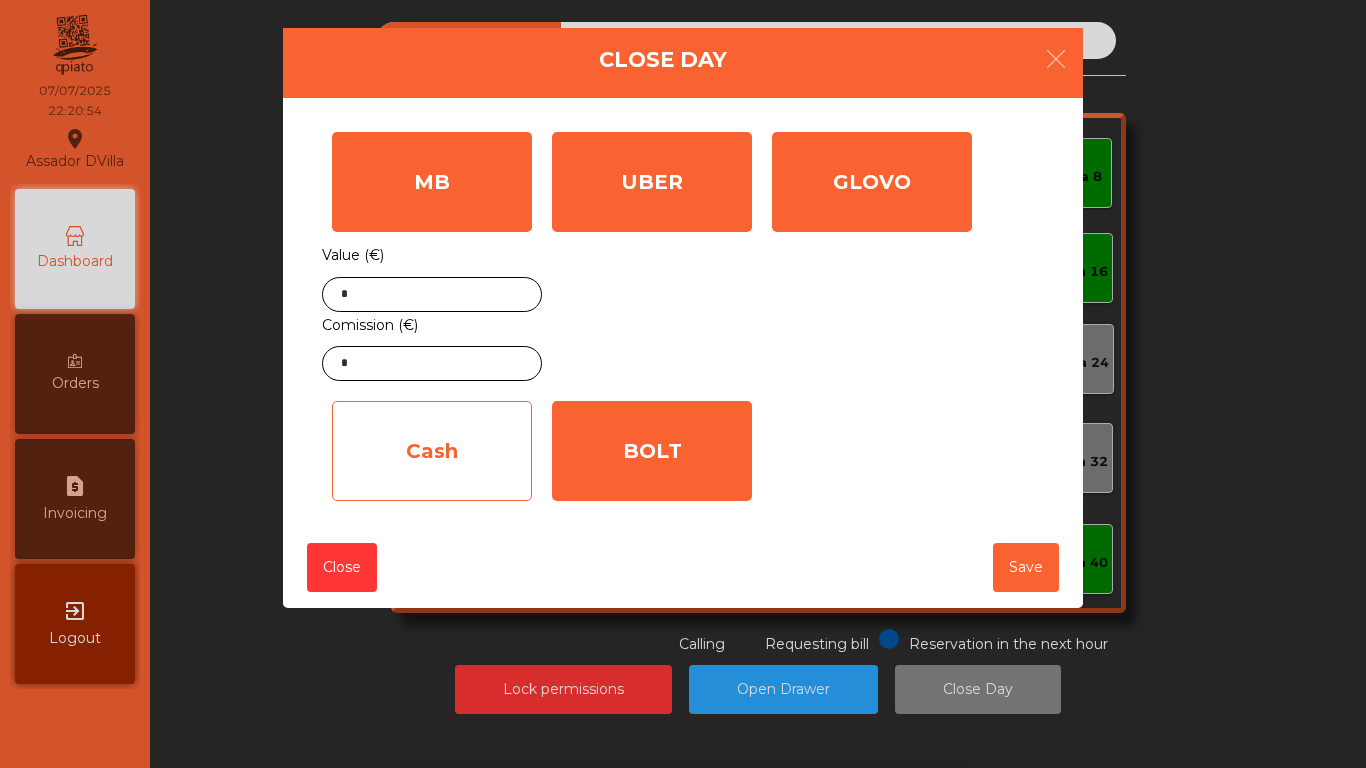 click on "Cash" at bounding box center (432, 182) 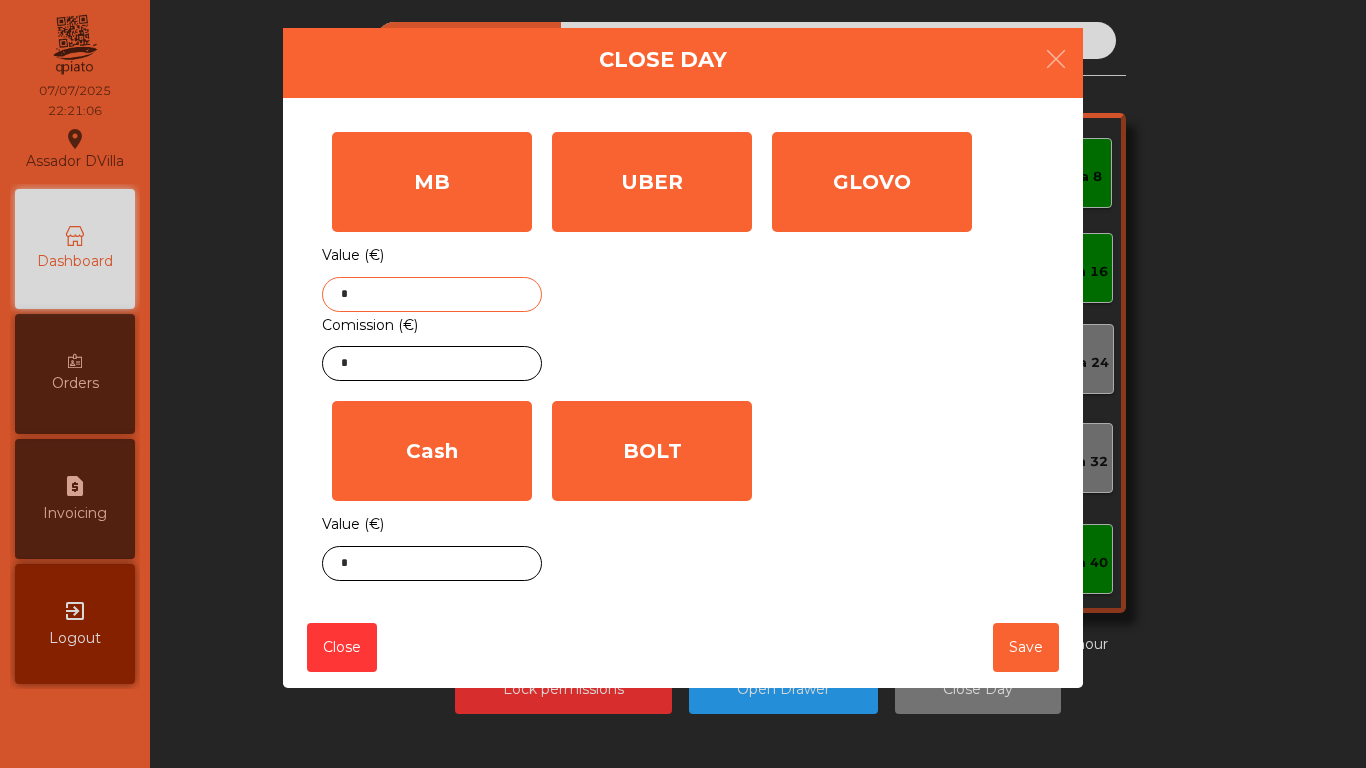 click on "*" at bounding box center (432, 294) 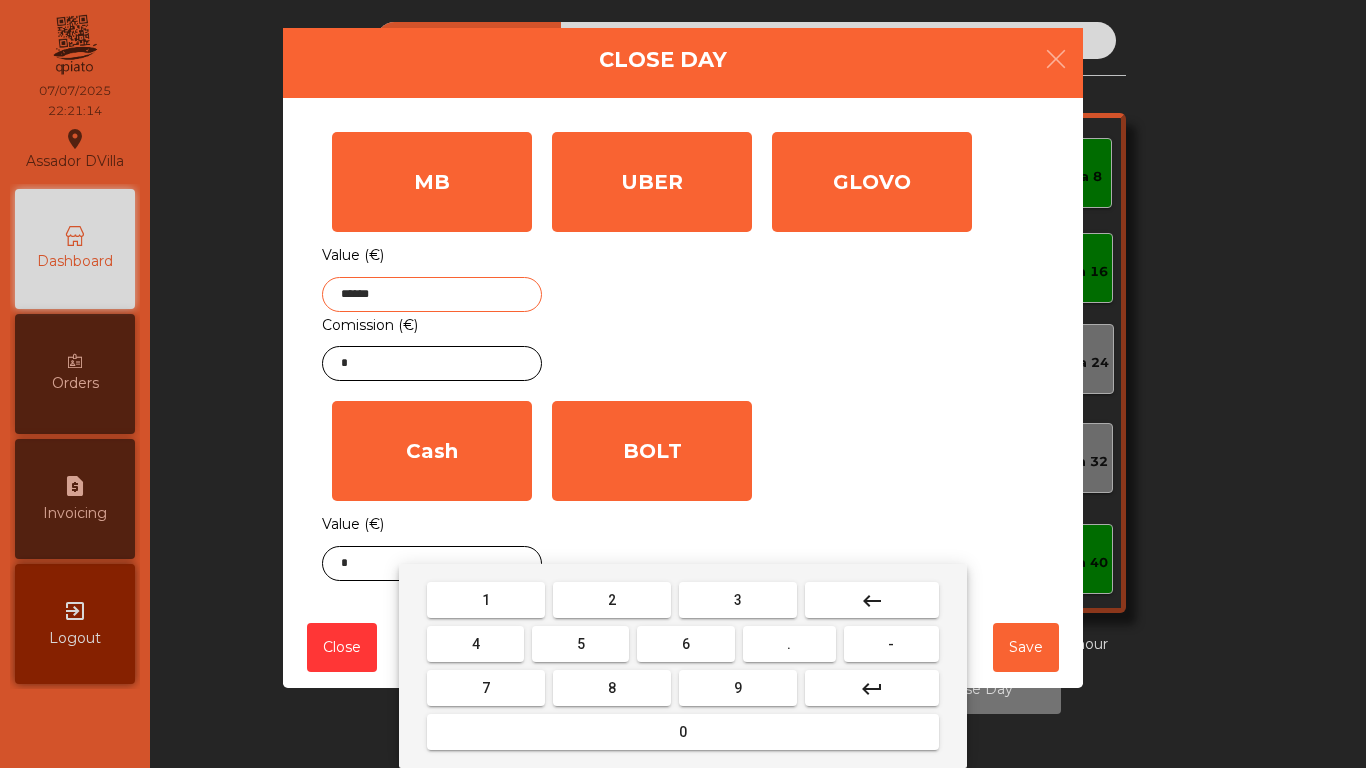 type on "******" 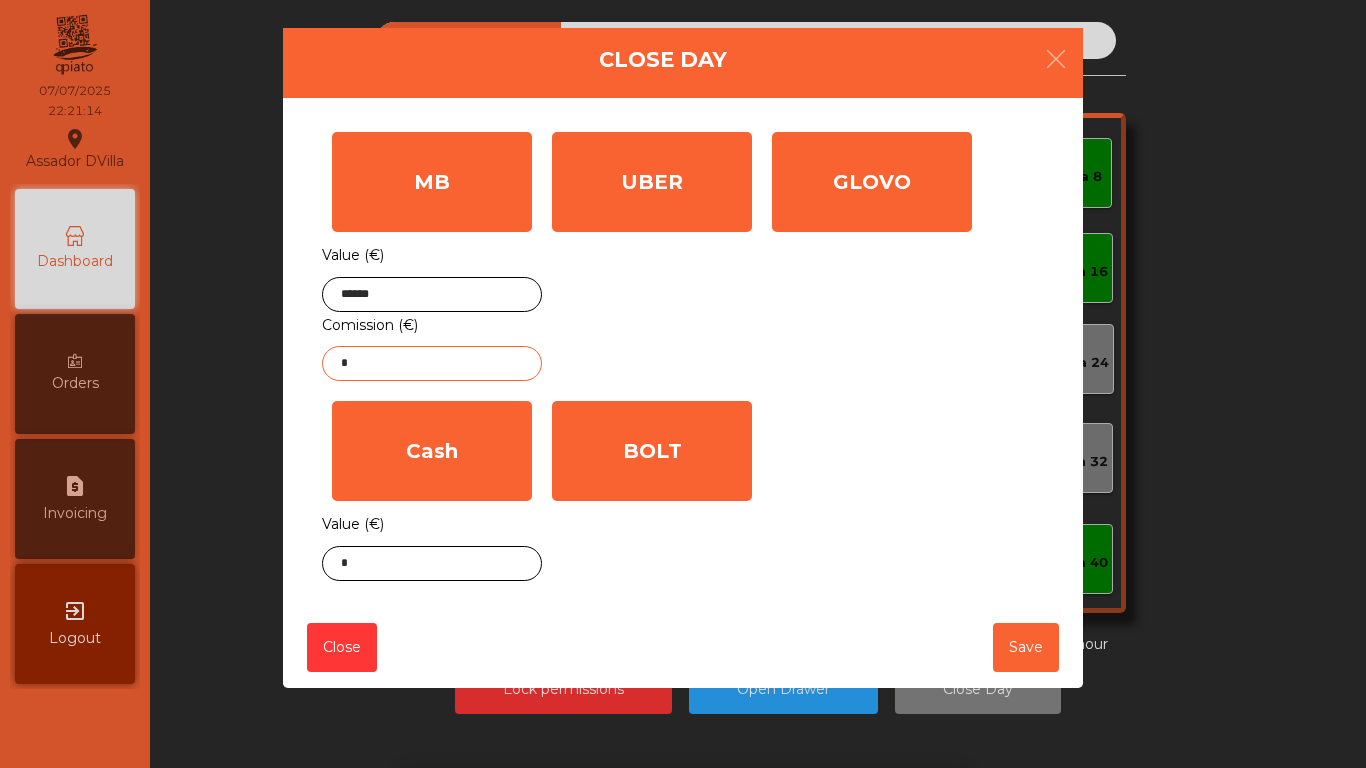 click on "*" at bounding box center [432, 363] 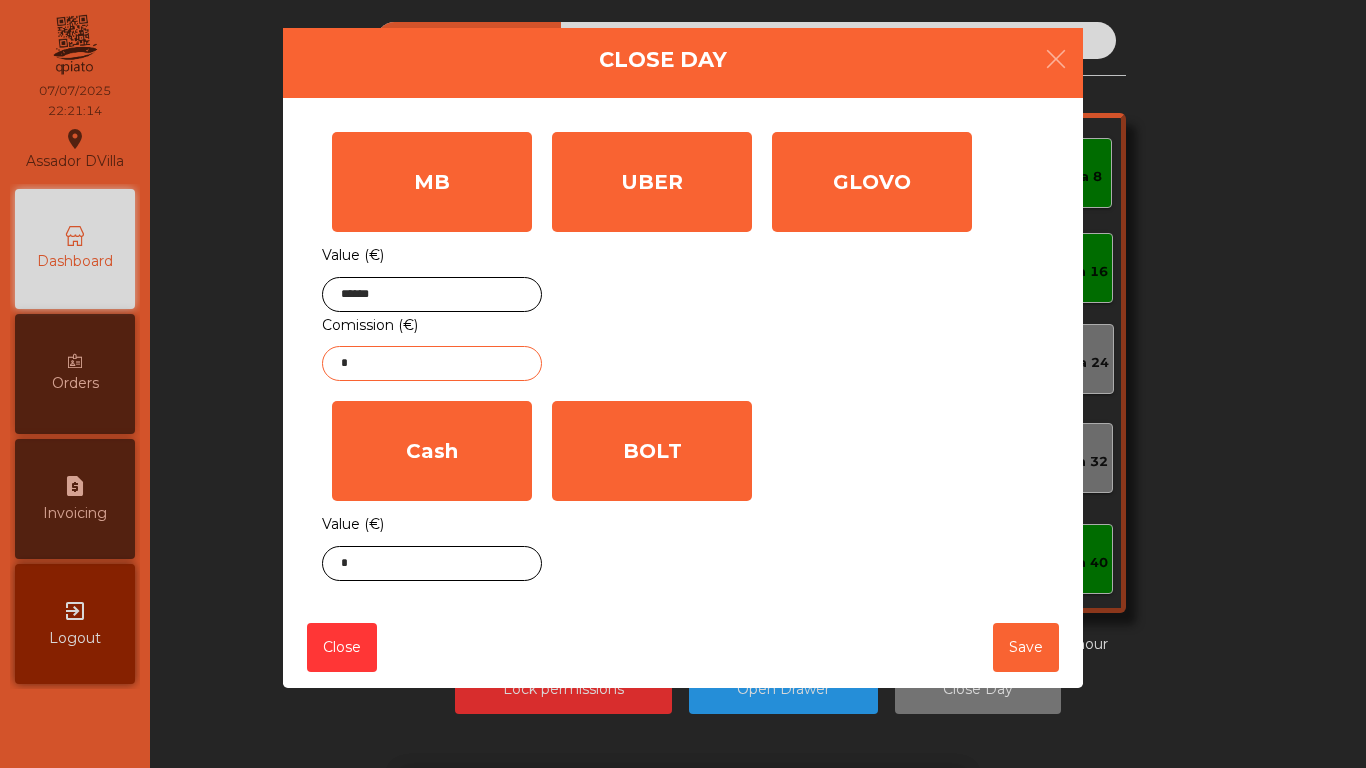 click on "*" at bounding box center (432, 363) 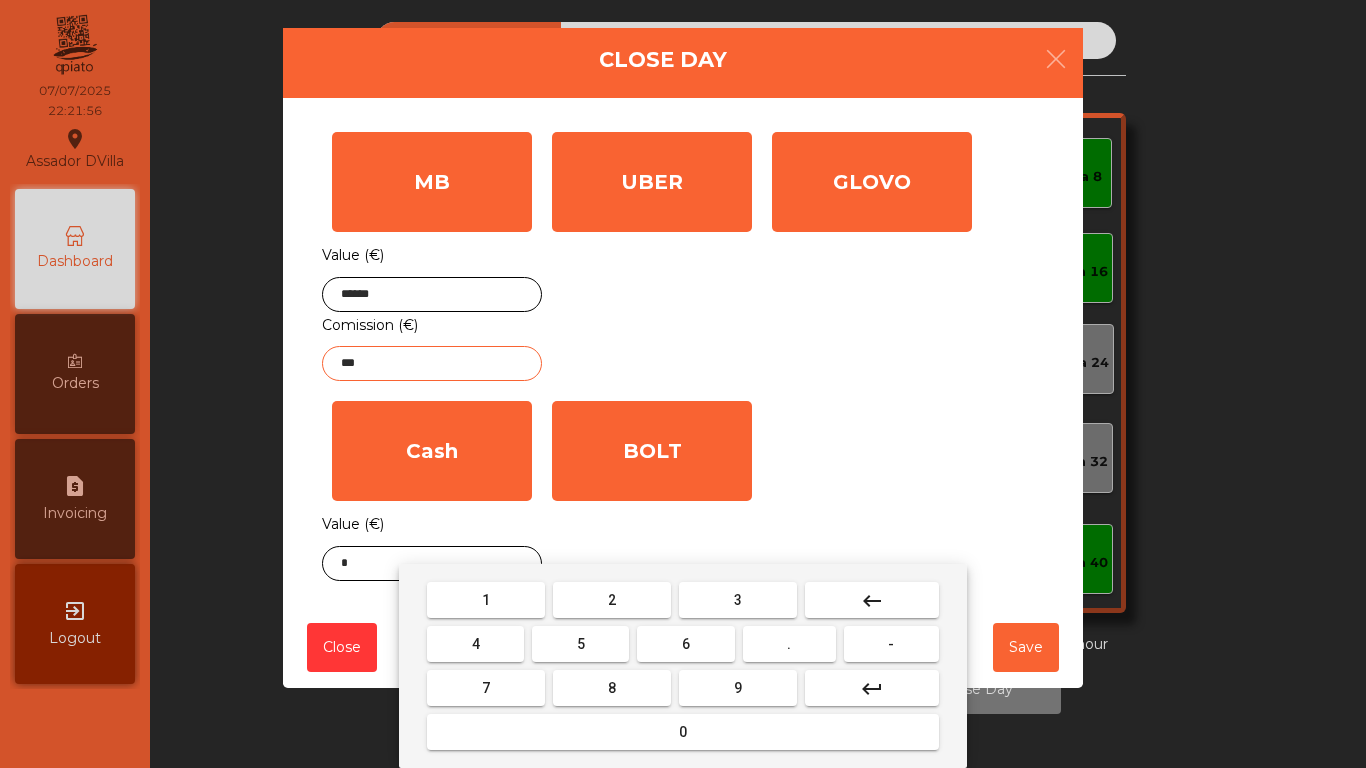 type on "***" 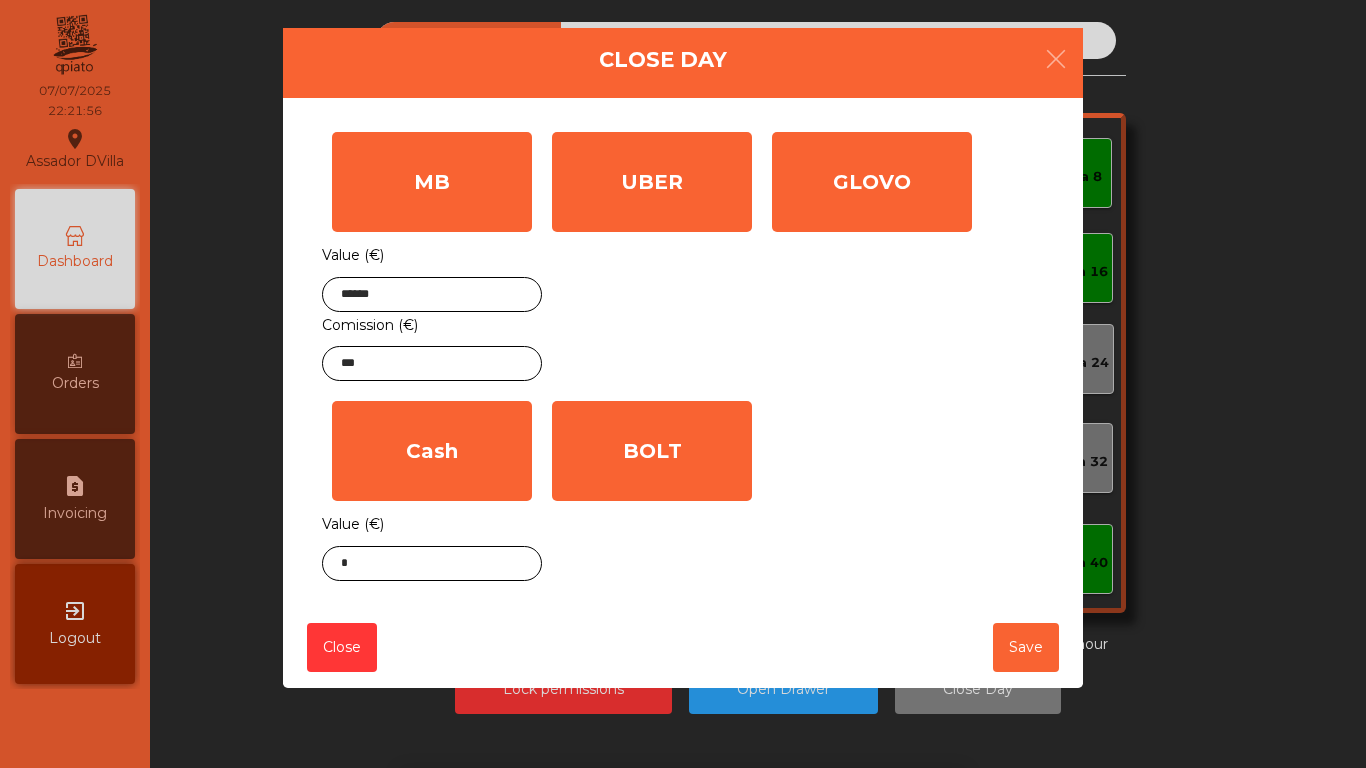 click on "1 2 3 keyboard_backspace 4 5 6 . - 7 8 9 keyboard_return 0" at bounding box center (683, 666) 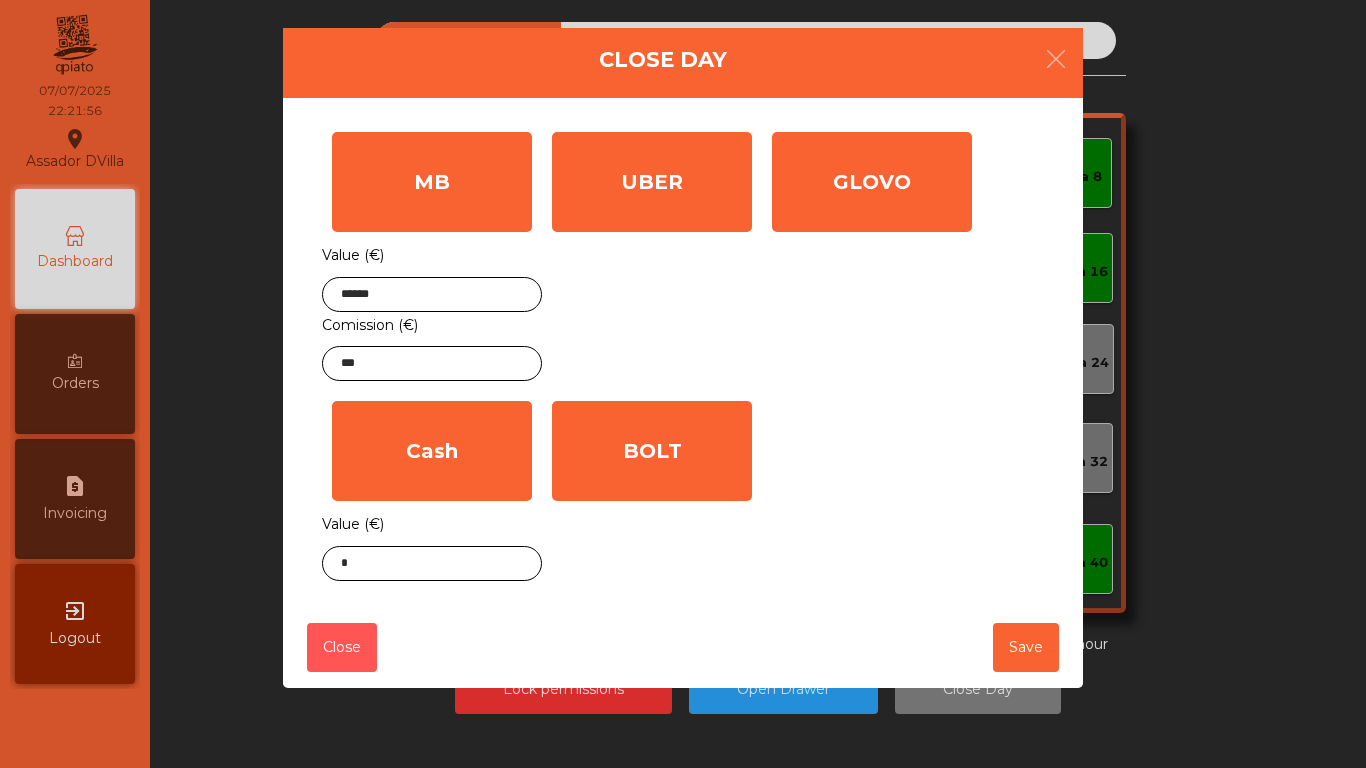 click on "Close" at bounding box center [342, 647] 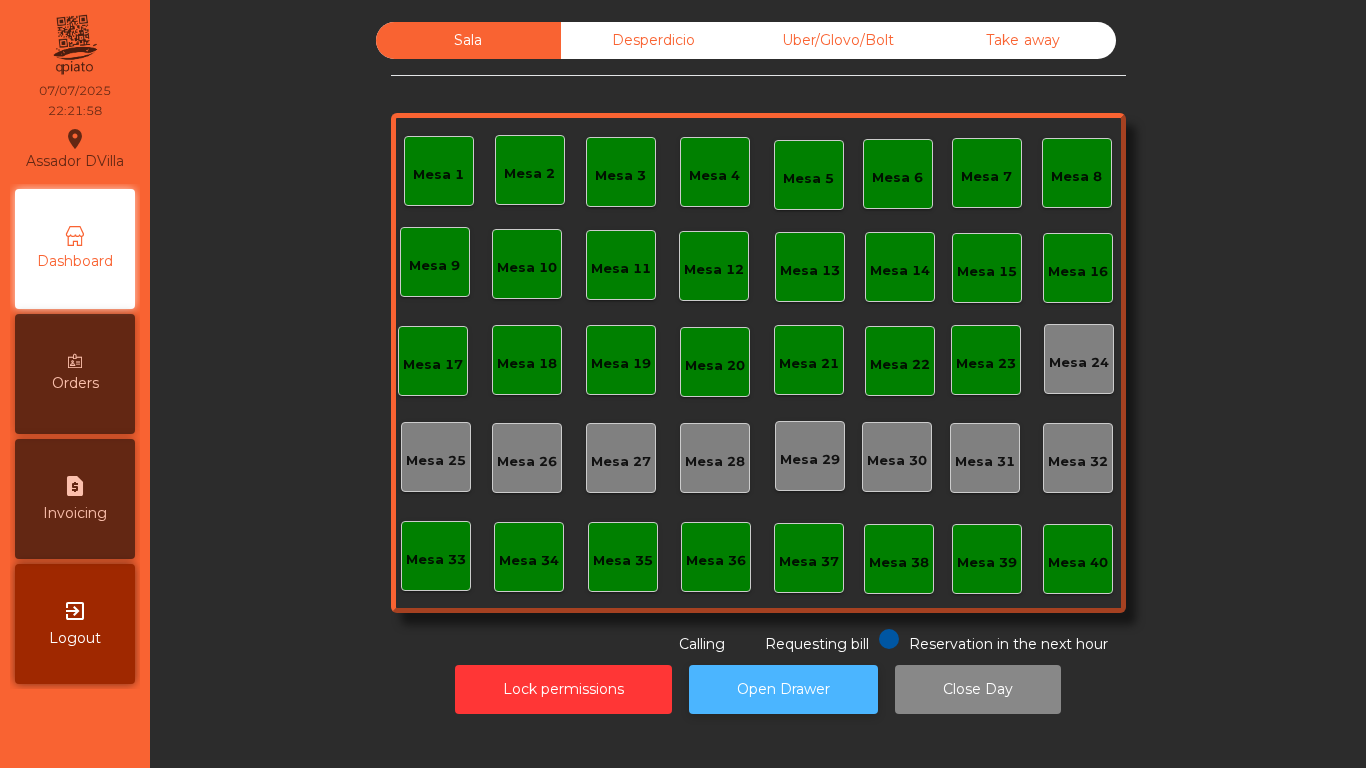 click on "Open Drawer" at bounding box center (783, 689) 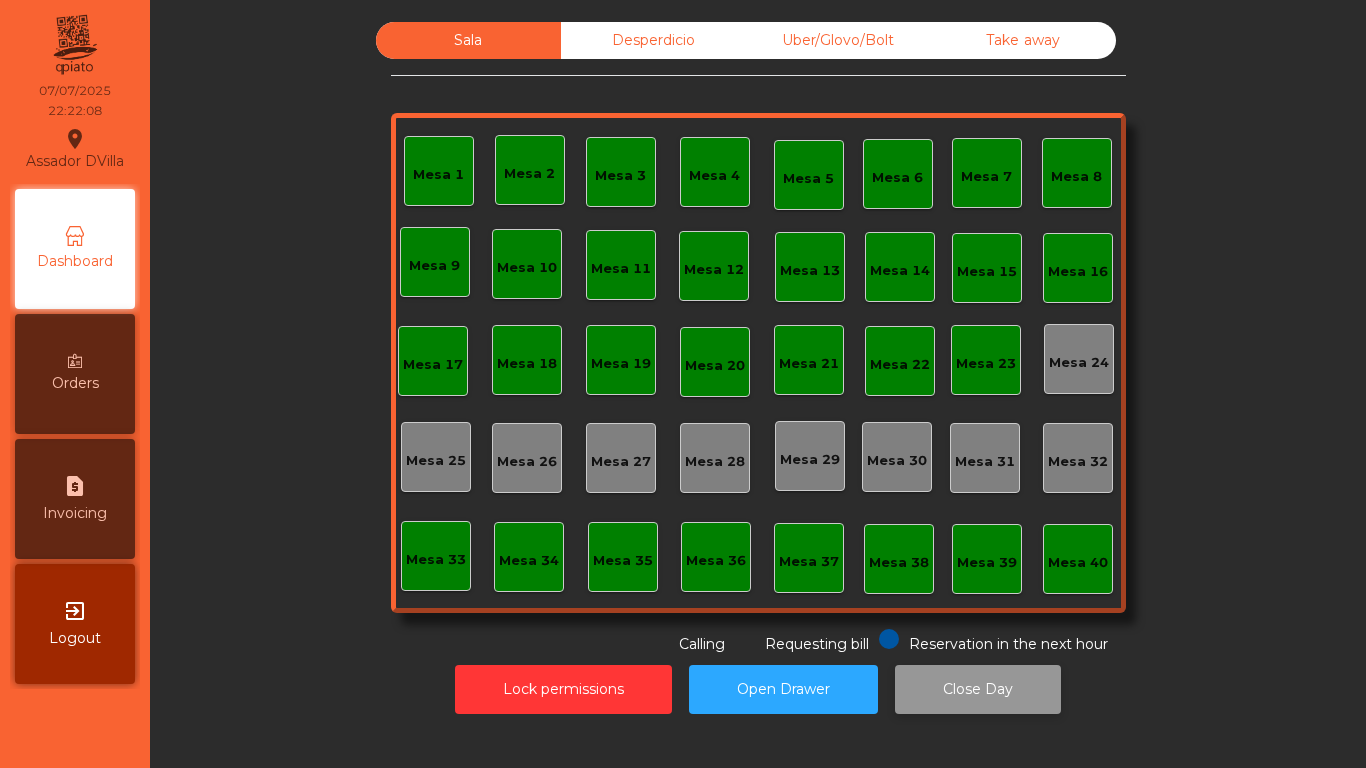 click on "Close Day" at bounding box center (978, 689) 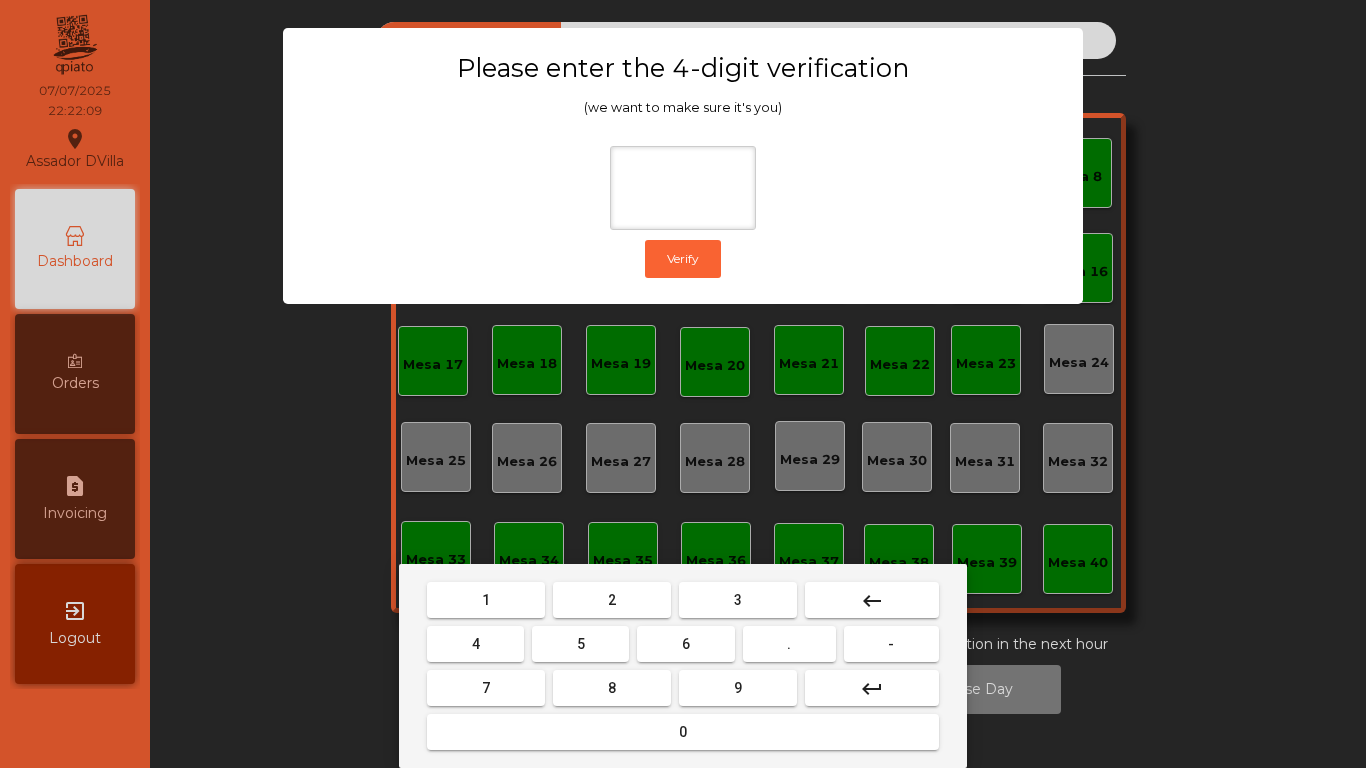 click on "2" at bounding box center (486, 600) 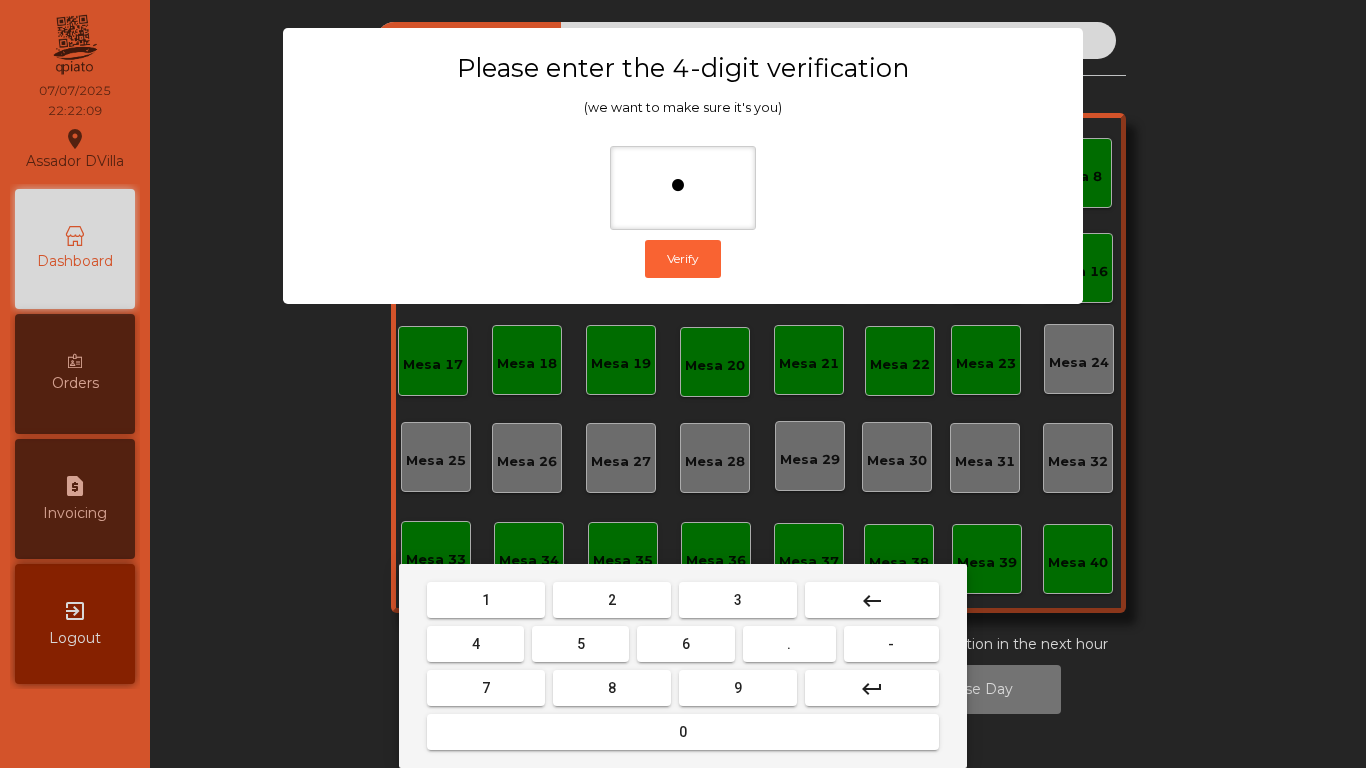 drag, startPoint x: 477, startPoint y: 656, endPoint x: 691, endPoint y: 658, distance: 214.00934 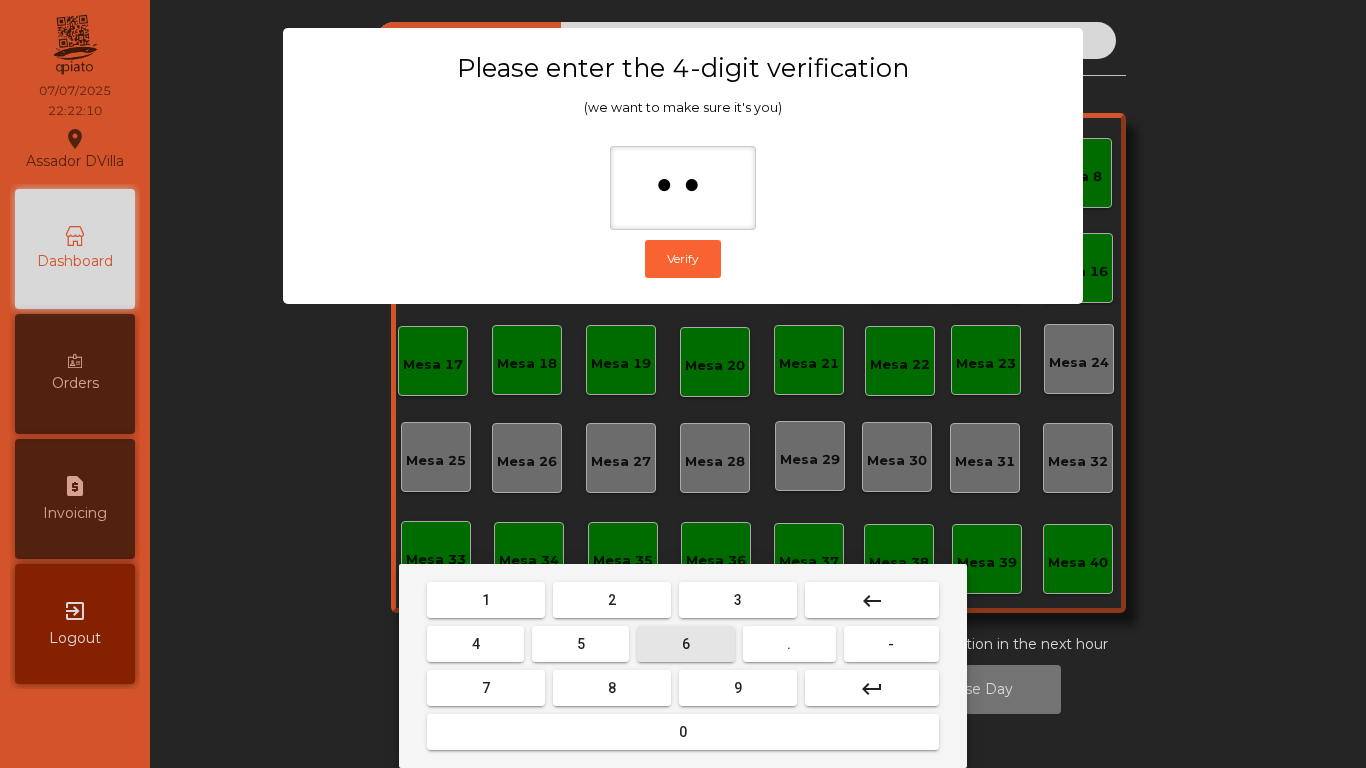 drag, startPoint x: 695, startPoint y: 652, endPoint x: 716, endPoint y: 681, distance: 35.805027 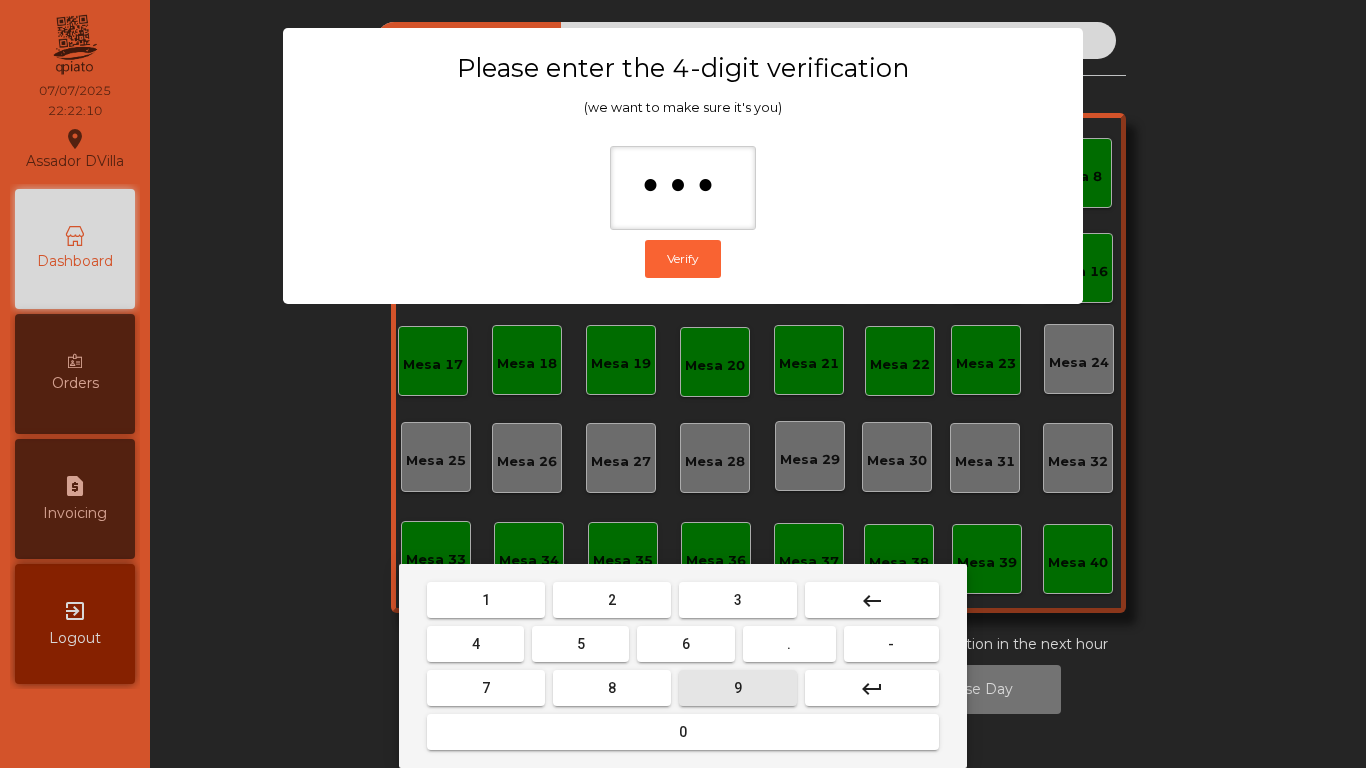 click on "9" at bounding box center [486, 600] 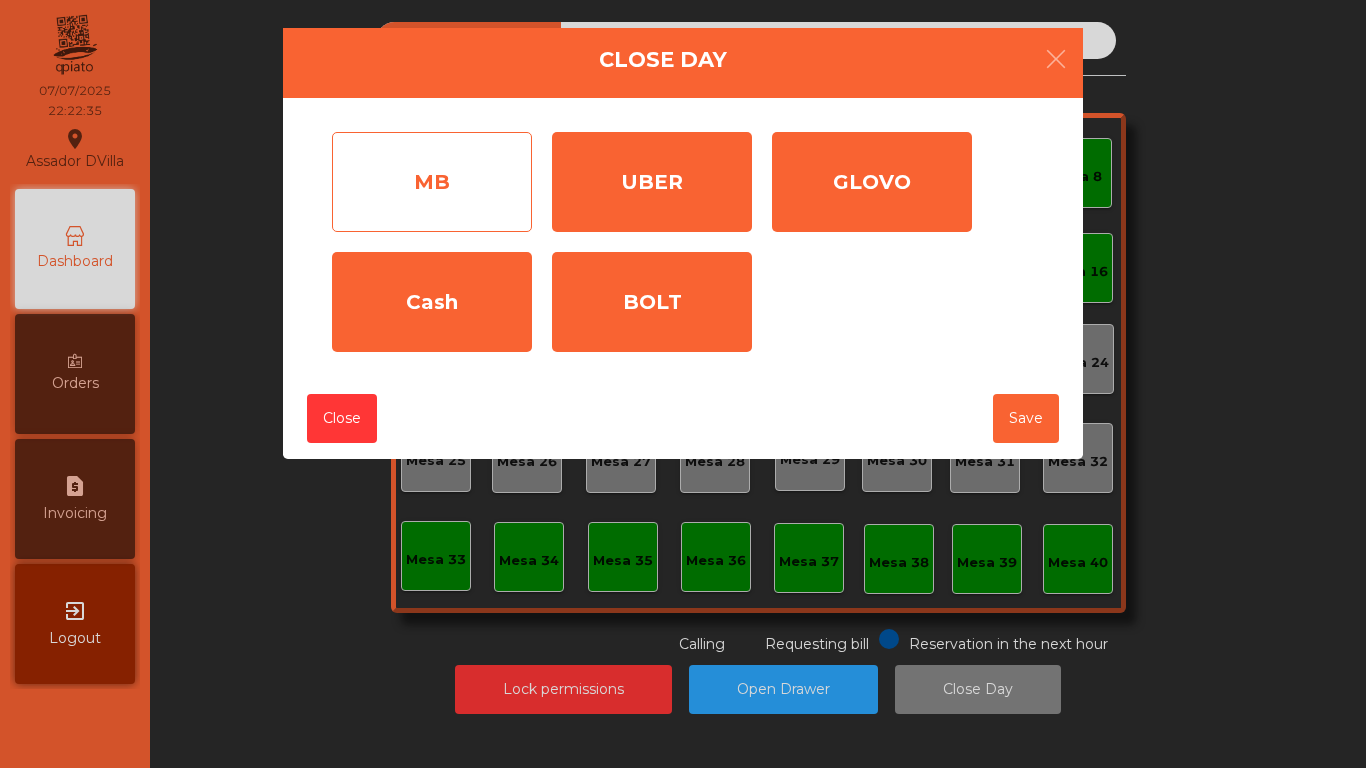 click on "MB" at bounding box center (432, 182) 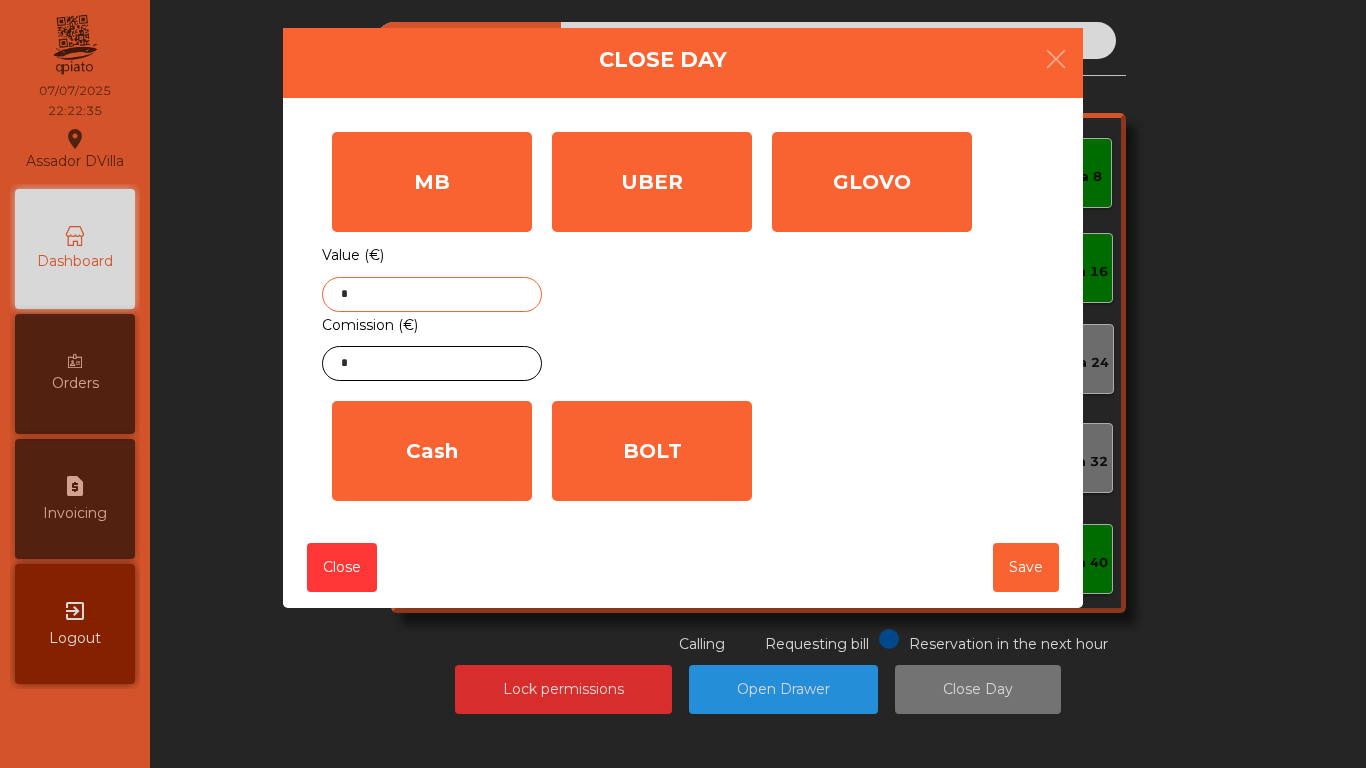 click on "*" at bounding box center (432, 294) 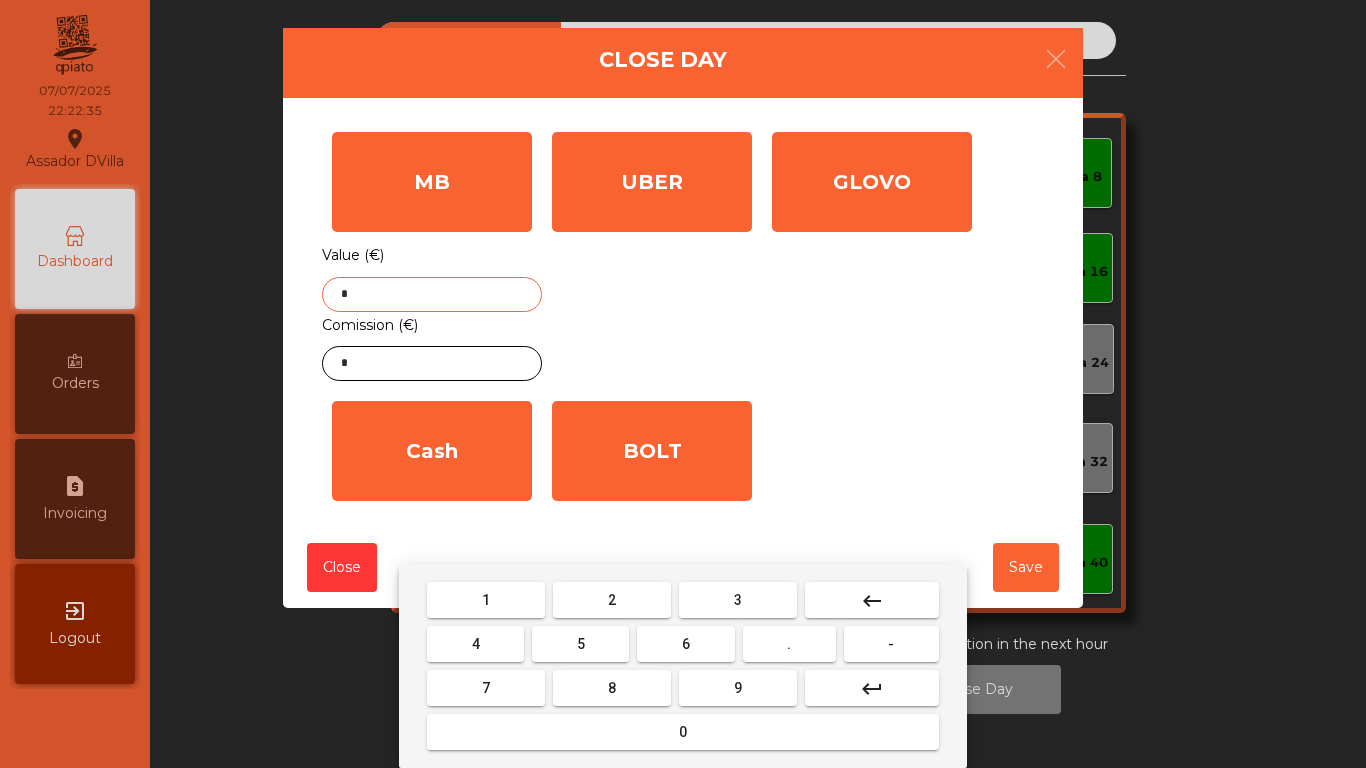 click on "*" at bounding box center (432, 294) 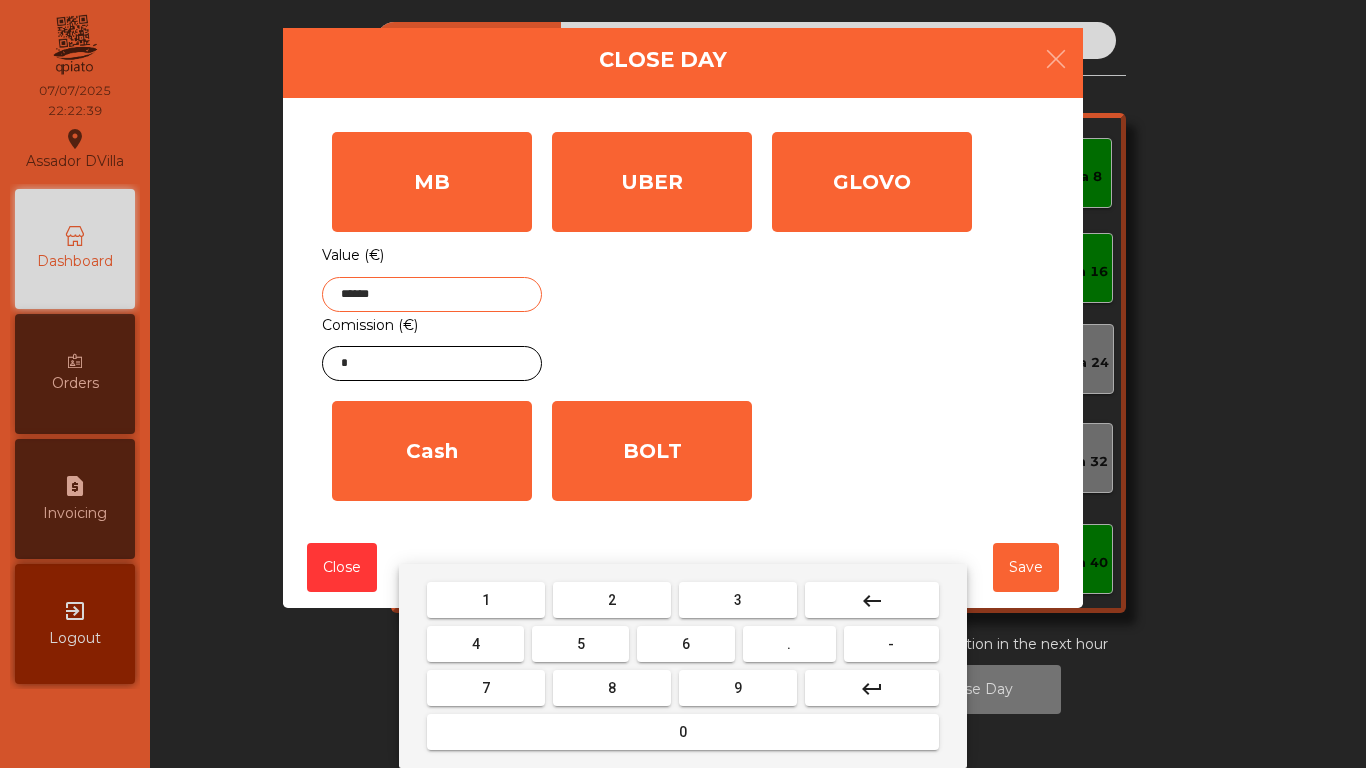 type on "******" 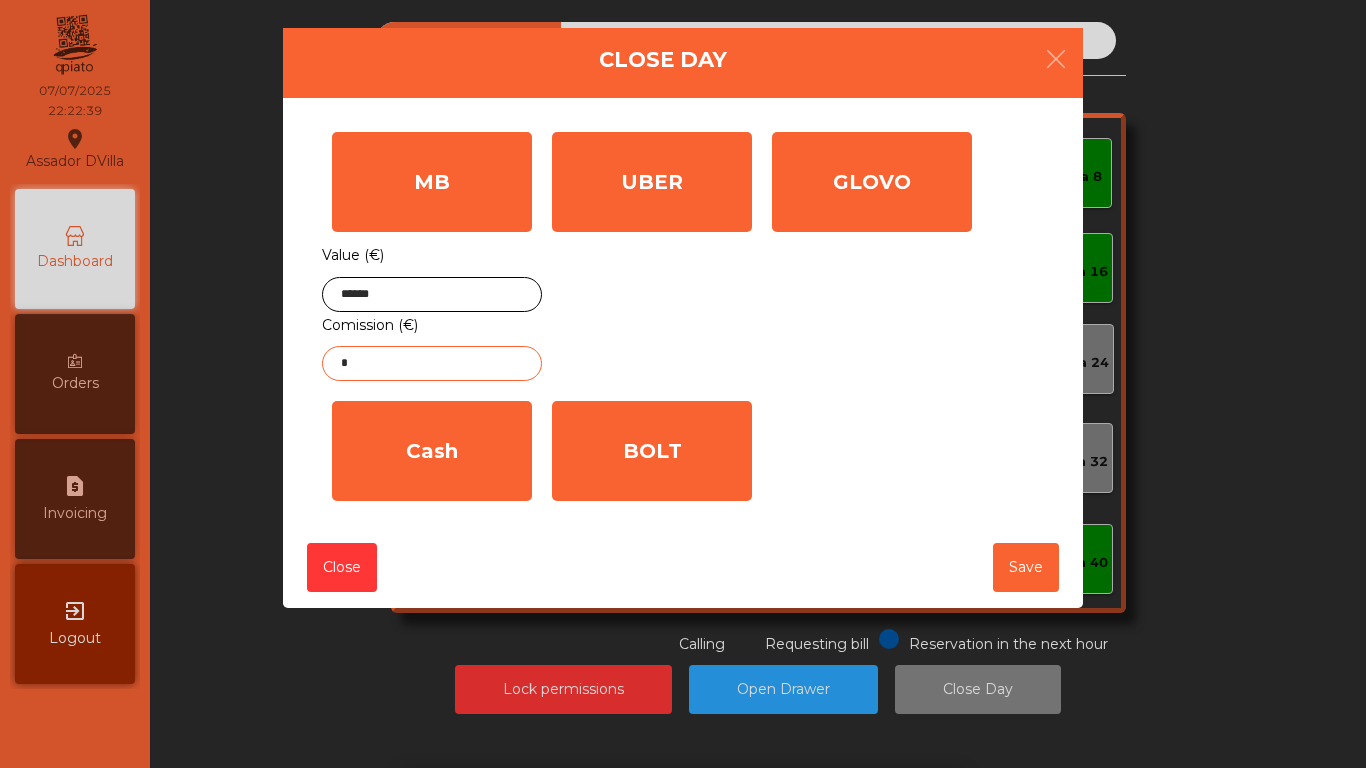 click on "*" at bounding box center [432, 363] 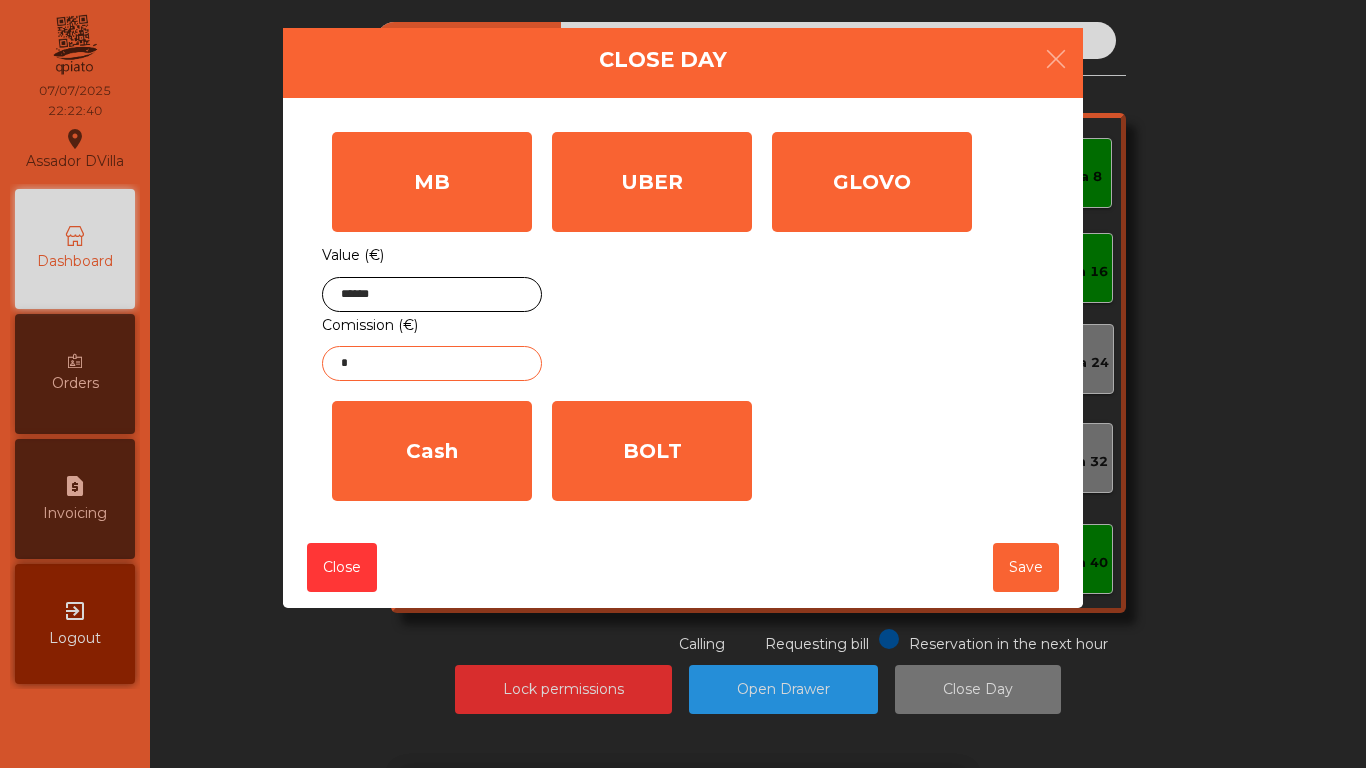 click on "*" at bounding box center (432, 363) 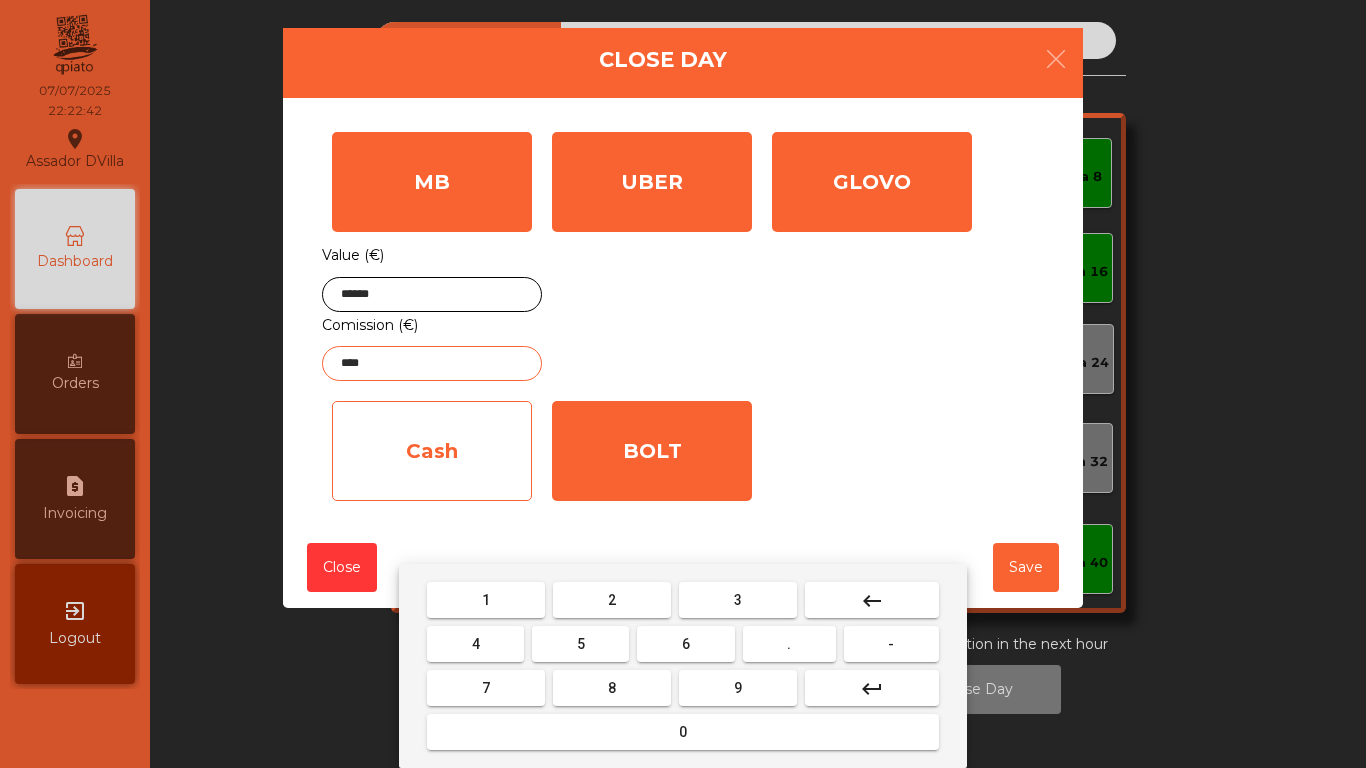 type on "****" 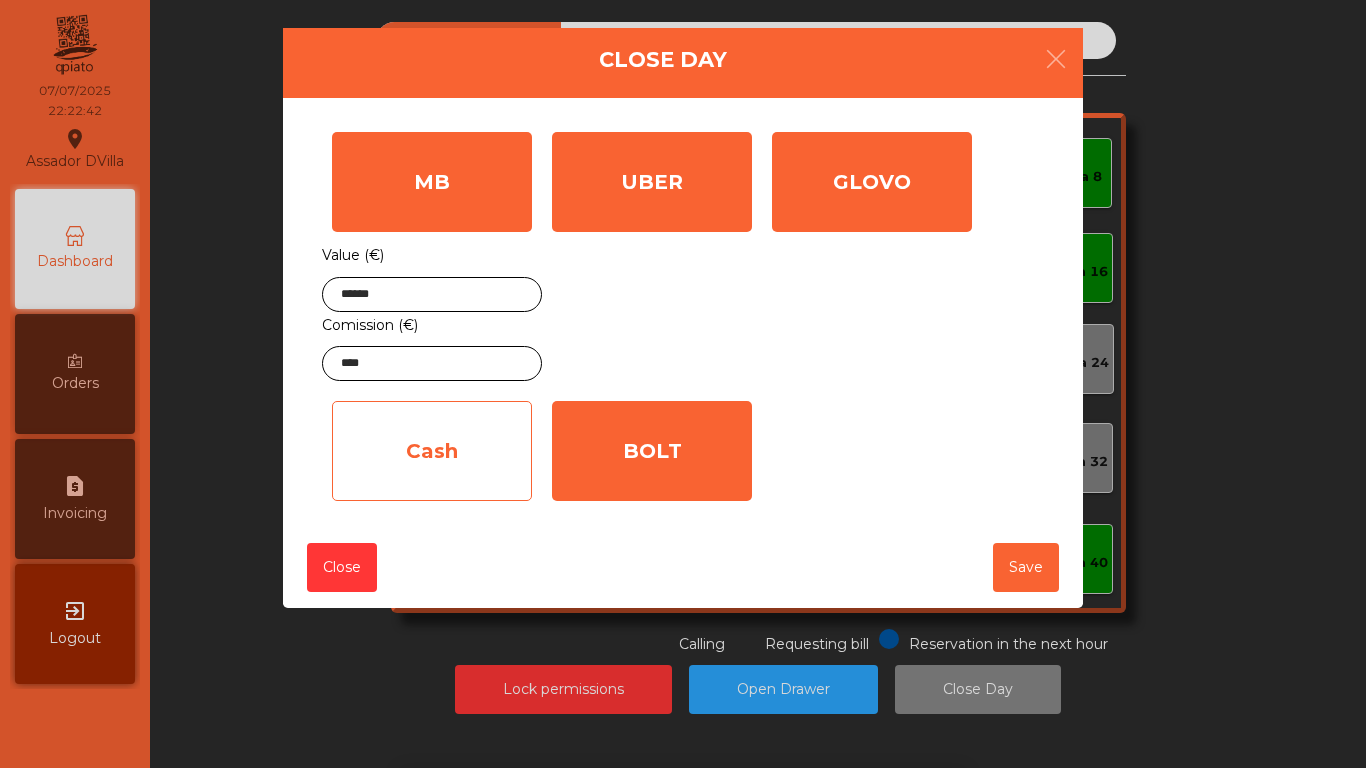 click on "Cash" at bounding box center [432, 182] 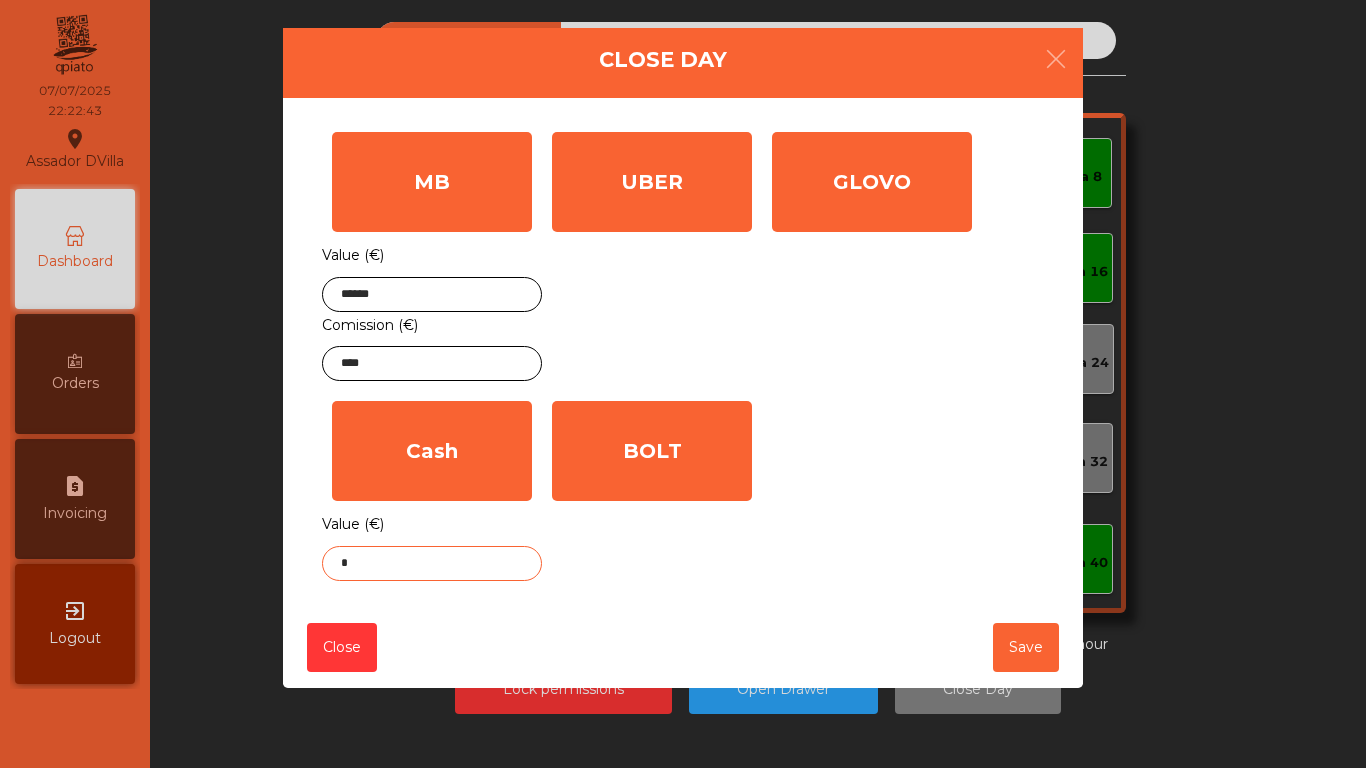 click on "*" at bounding box center [0, 0] 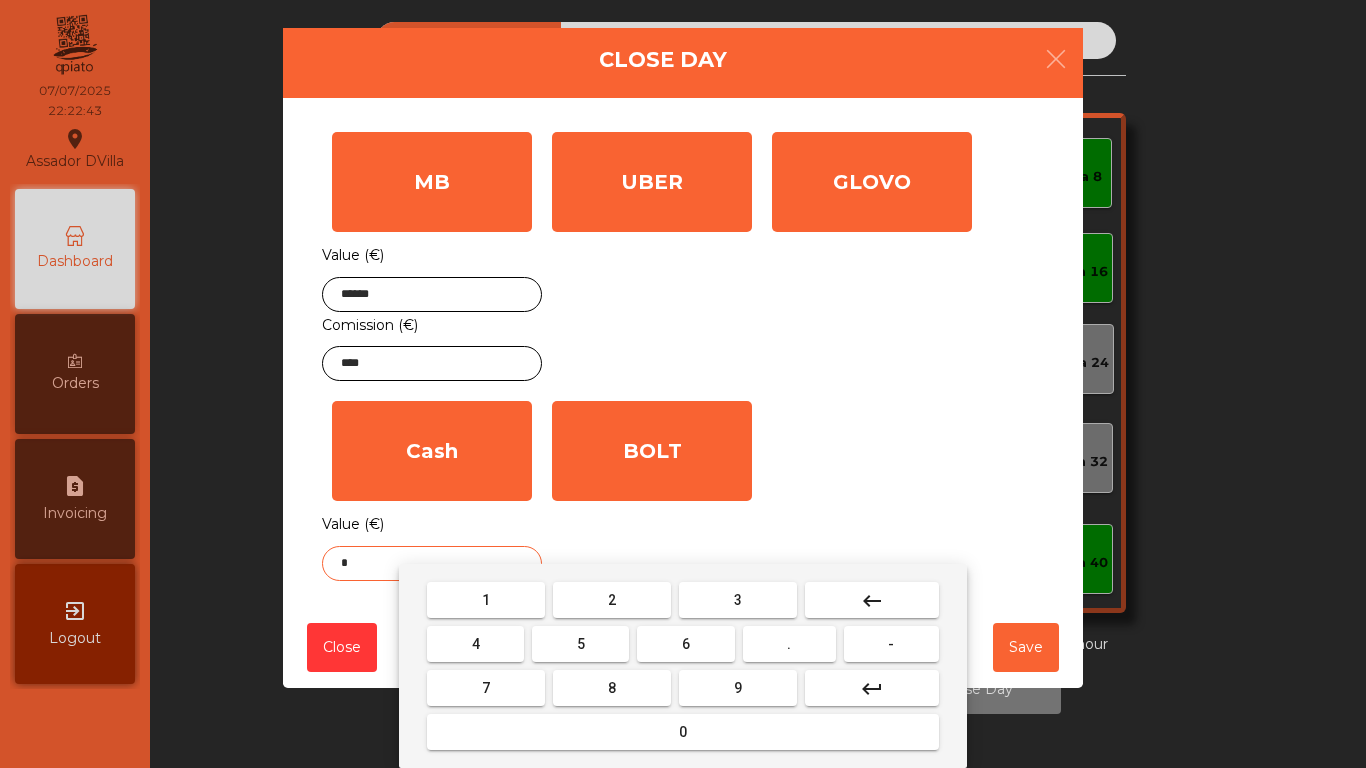 click on "*" at bounding box center (0, 0) 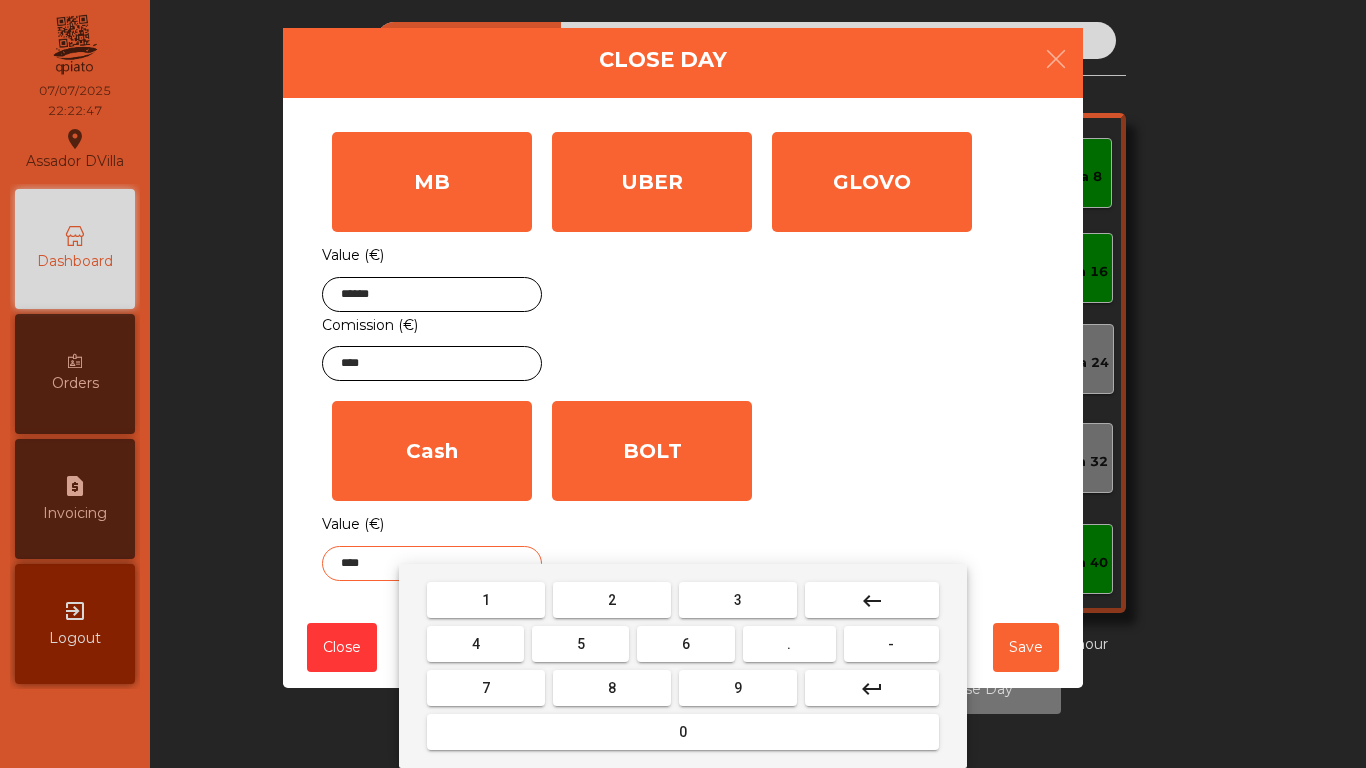 type on "****" 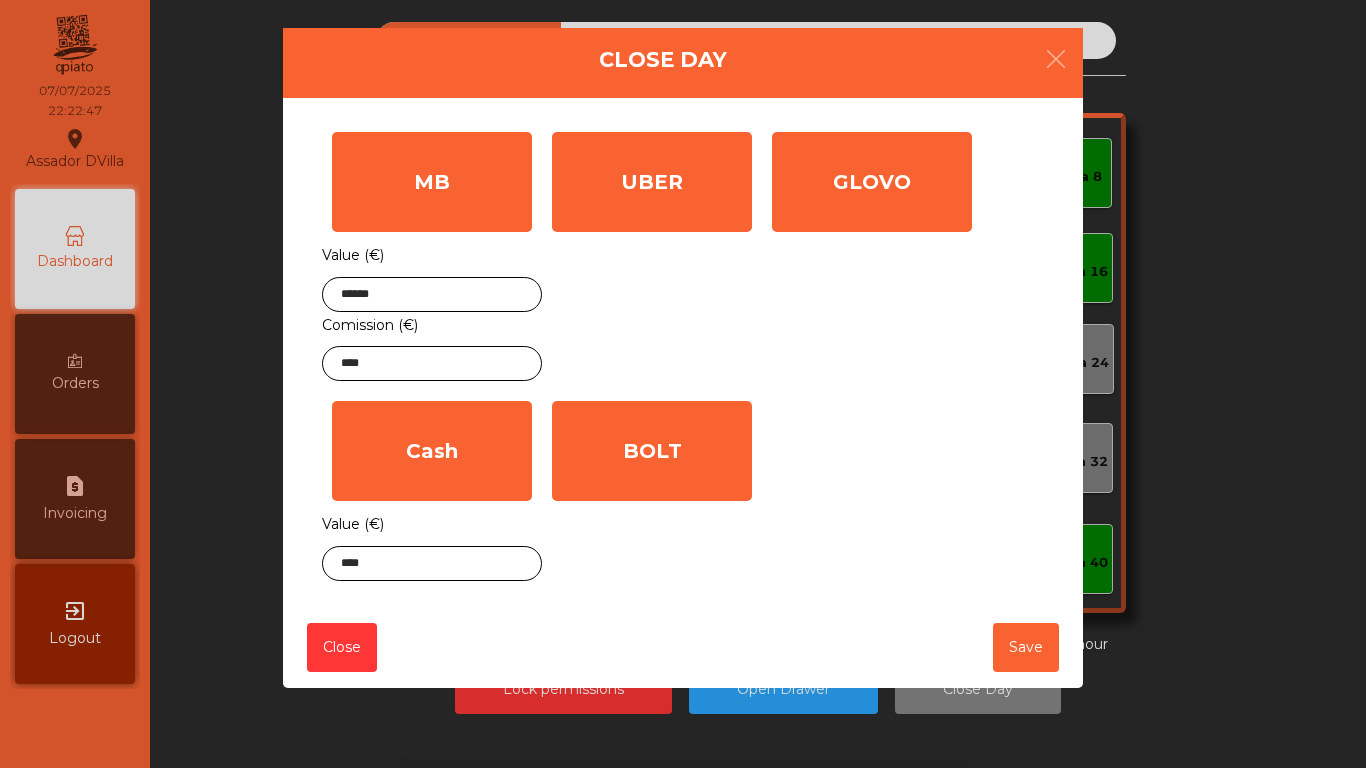 click on "MB  Value (€) ****** Comission (€) ****  UBER  Value (€) *  GLOVO  Value (€) *  Cash  Value (€) ****  BOLT  Value (€) *" at bounding box center [683, 356] 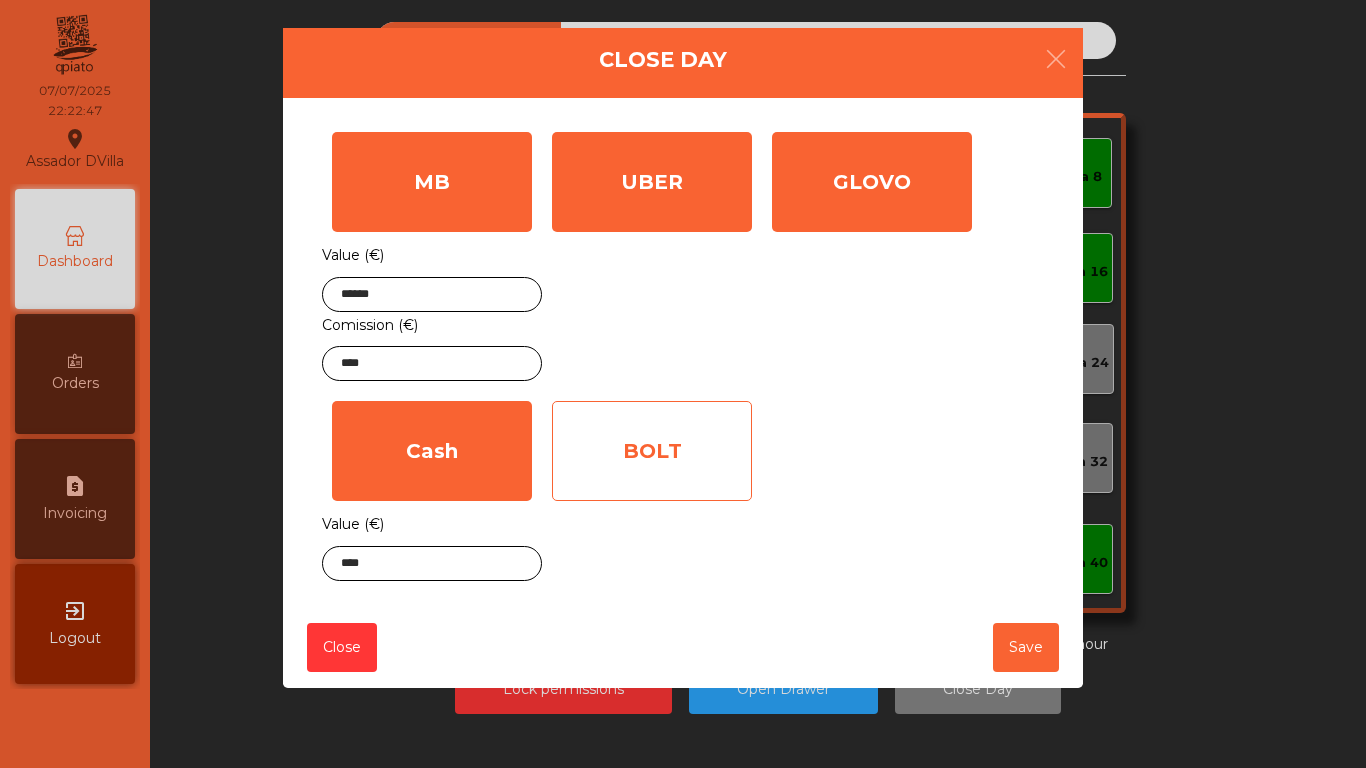 click on "BOLT" at bounding box center (432, 182) 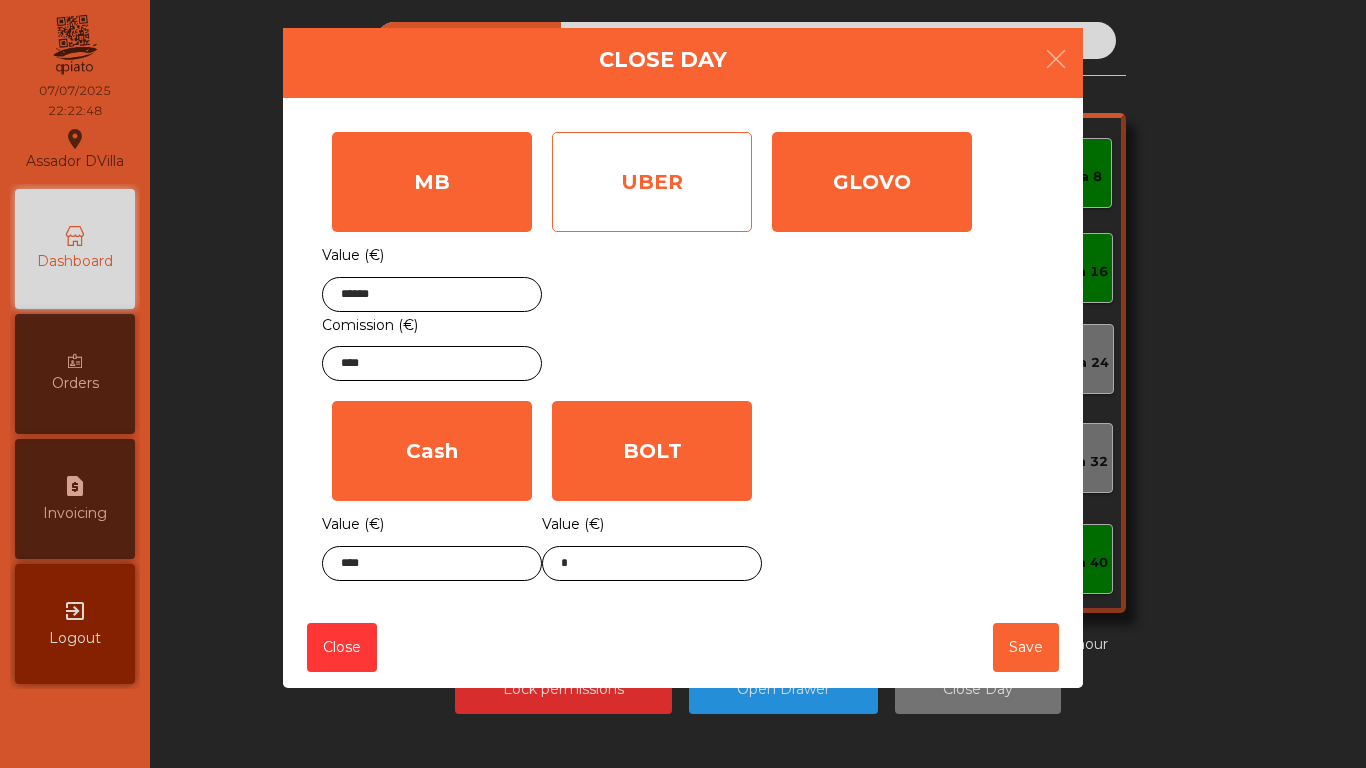 click on "UBER" at bounding box center (432, 182) 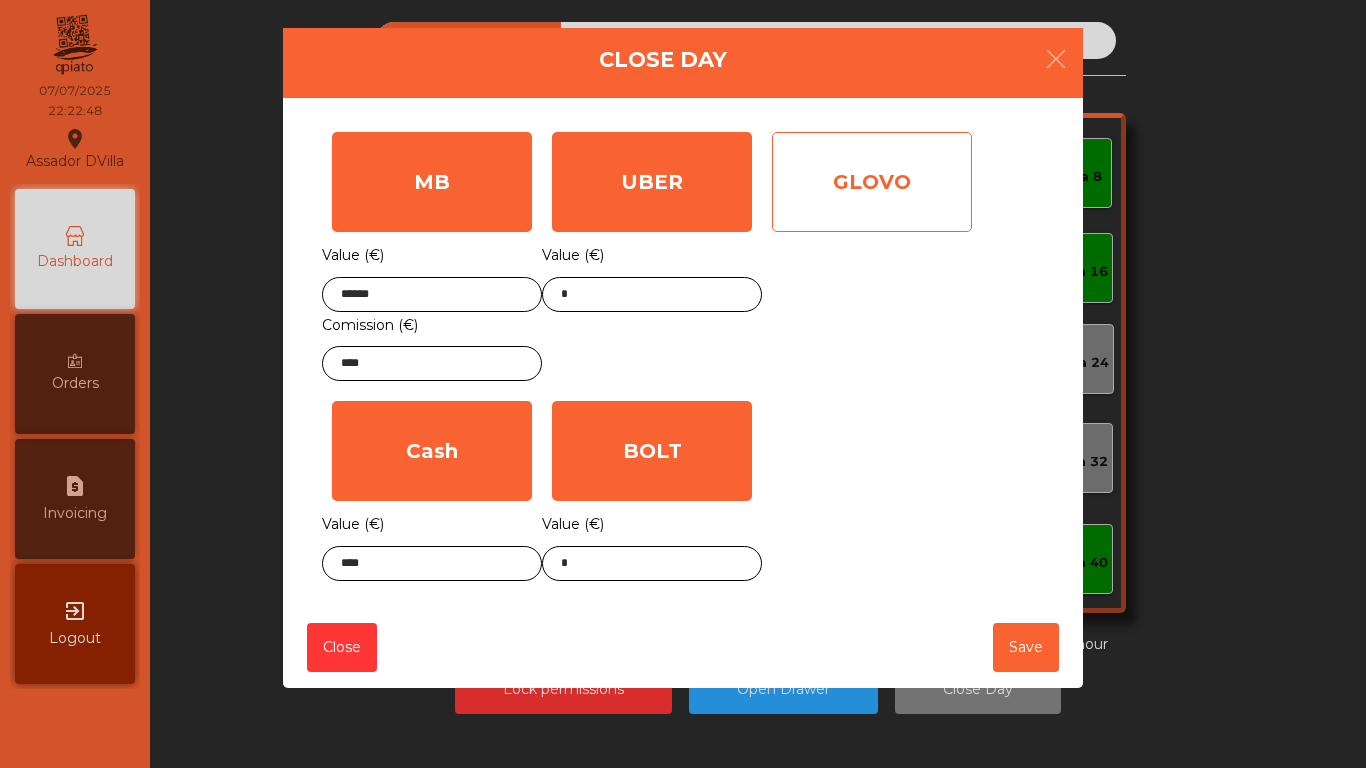 click on "GLOVO" at bounding box center (432, 182) 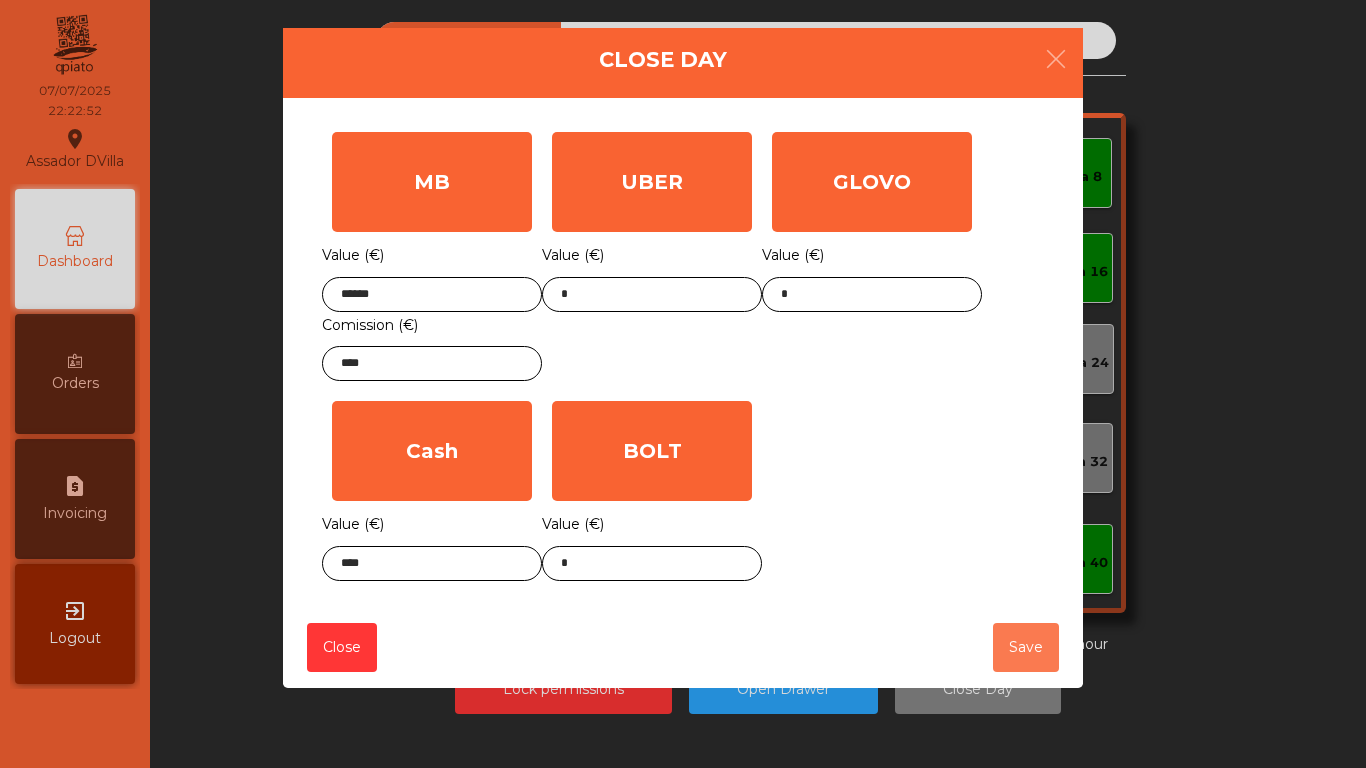 click on "Save" at bounding box center (1026, 647) 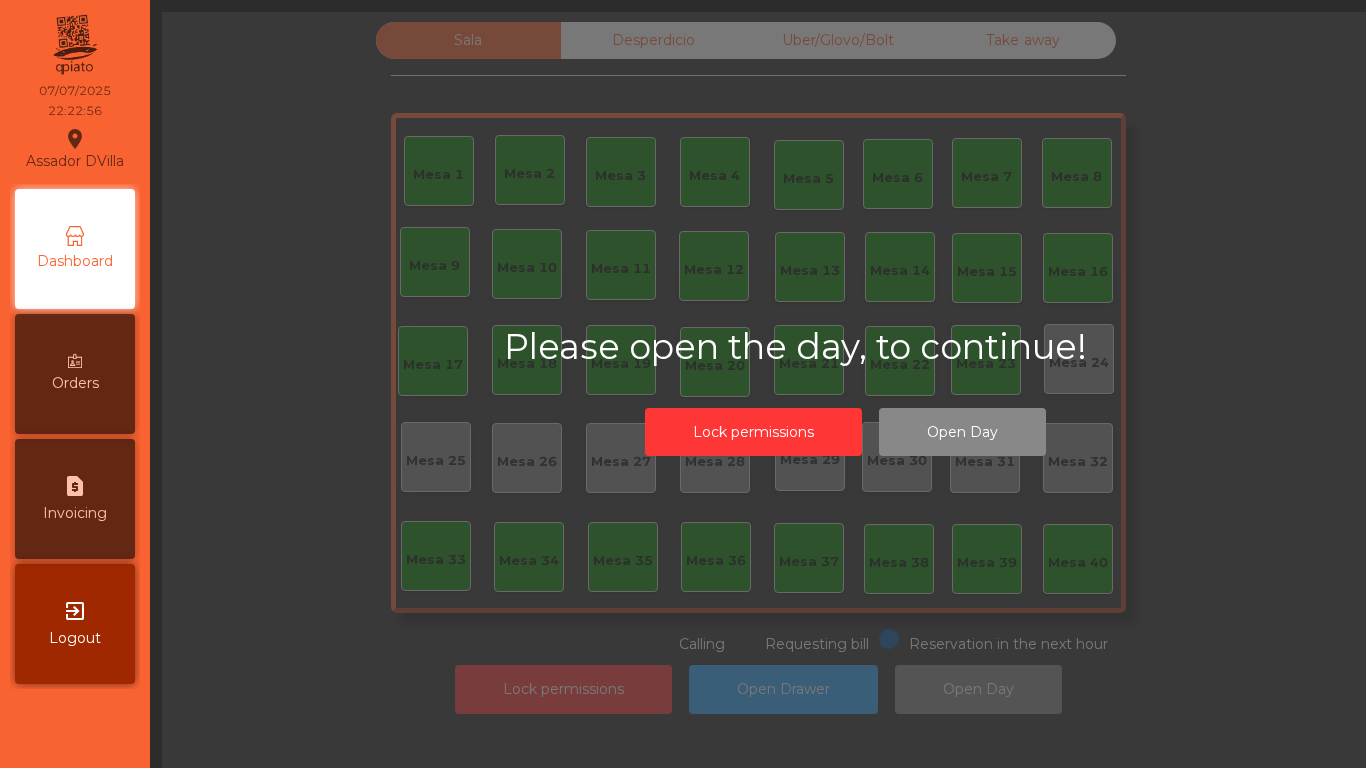 drag, startPoint x: 1036, startPoint y: 537, endPoint x: 755, endPoint y: 74, distance: 541.5995 